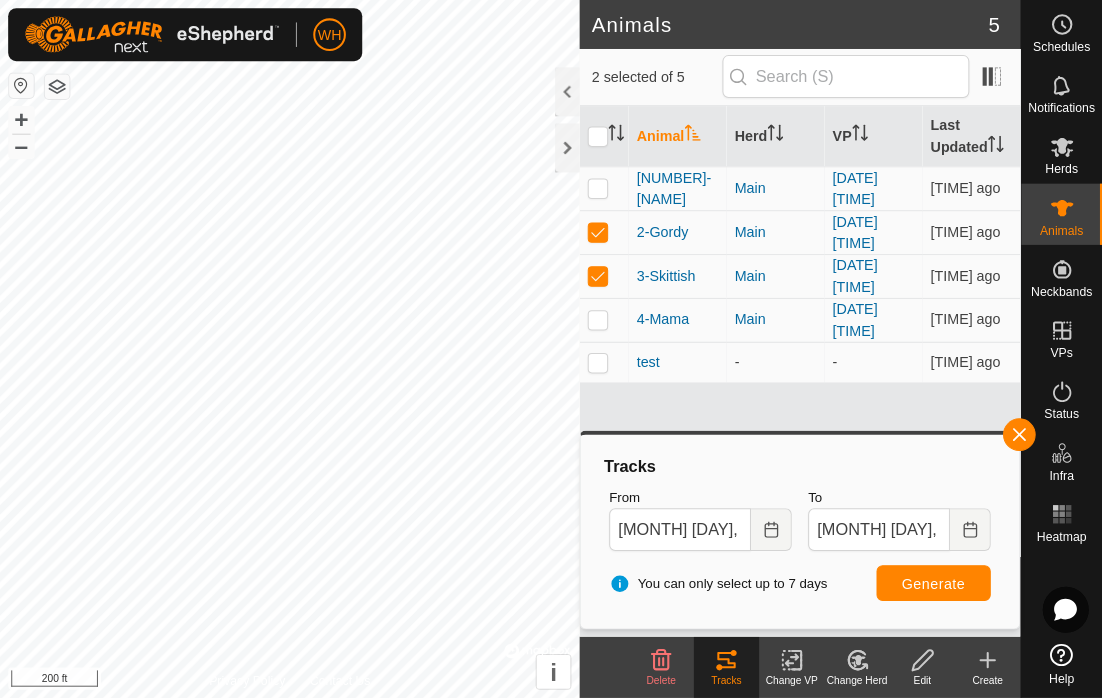 scroll, scrollTop: 0, scrollLeft: 0, axis: both 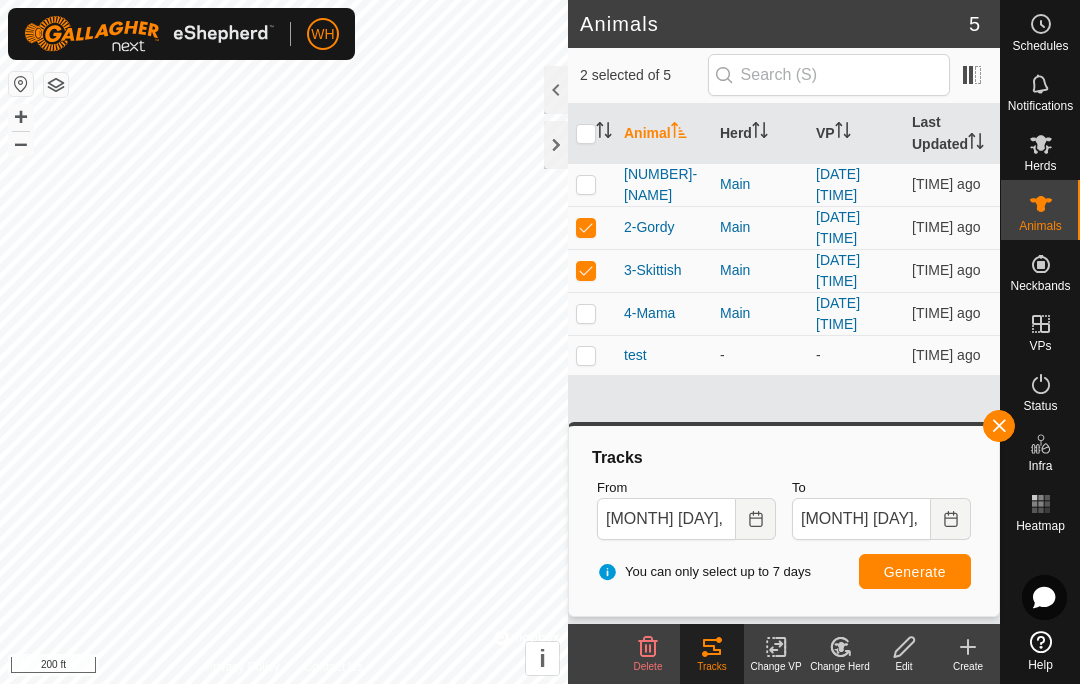 click at bounding box center [592, 227] 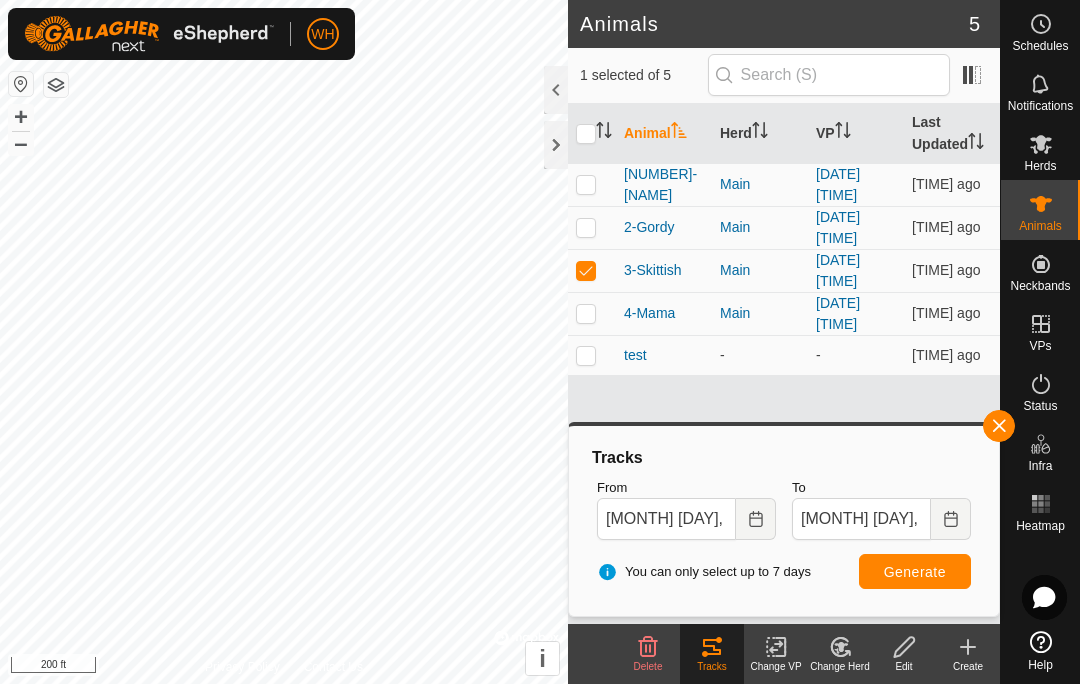 checkbox on "false" 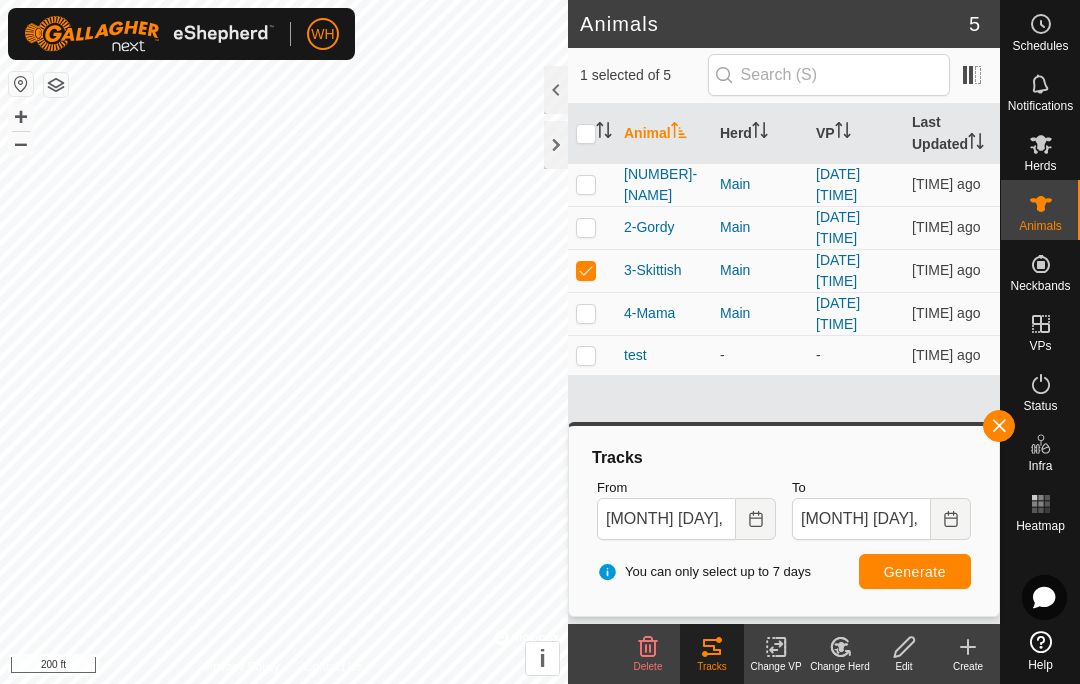 click on "Generate" at bounding box center (915, 572) 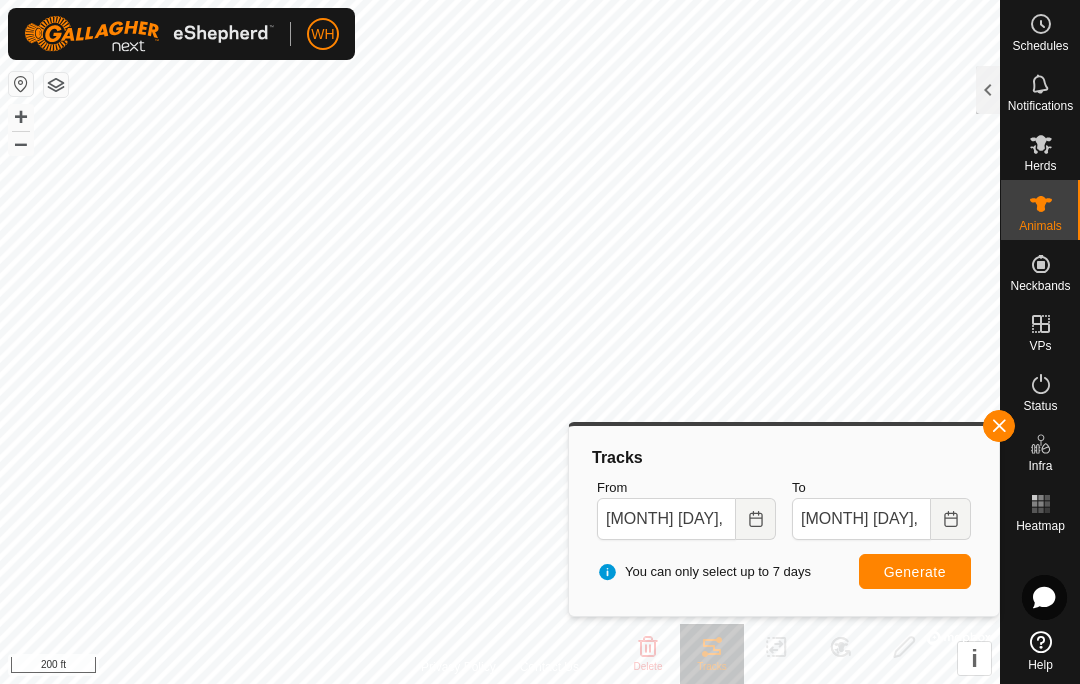 click at bounding box center (999, 426) 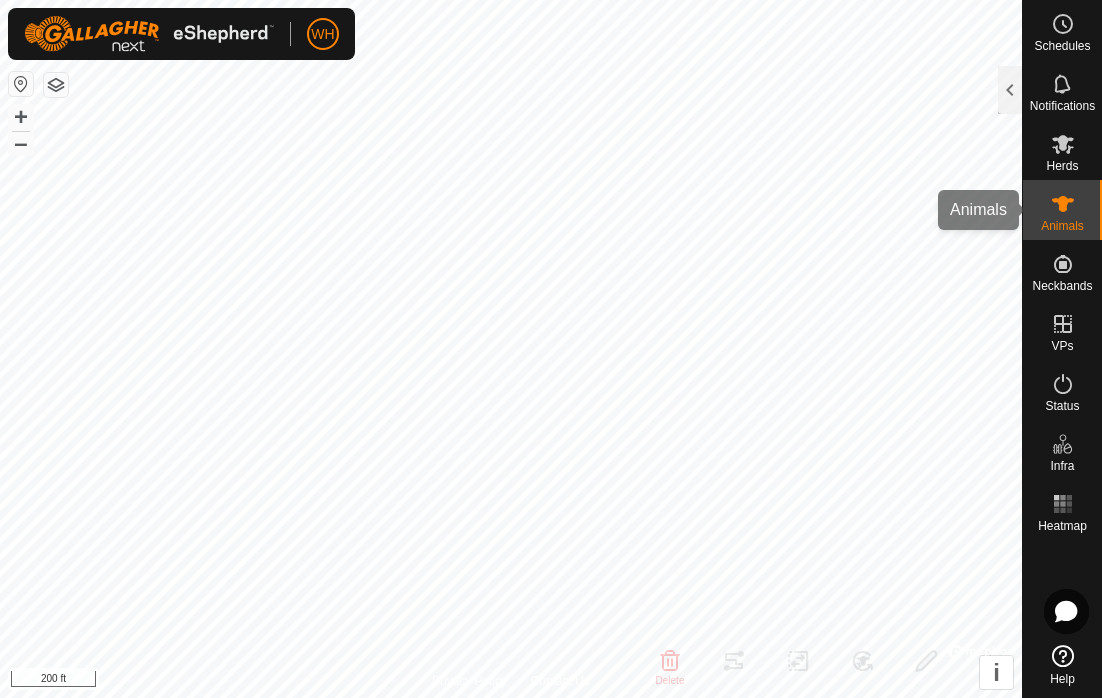 click 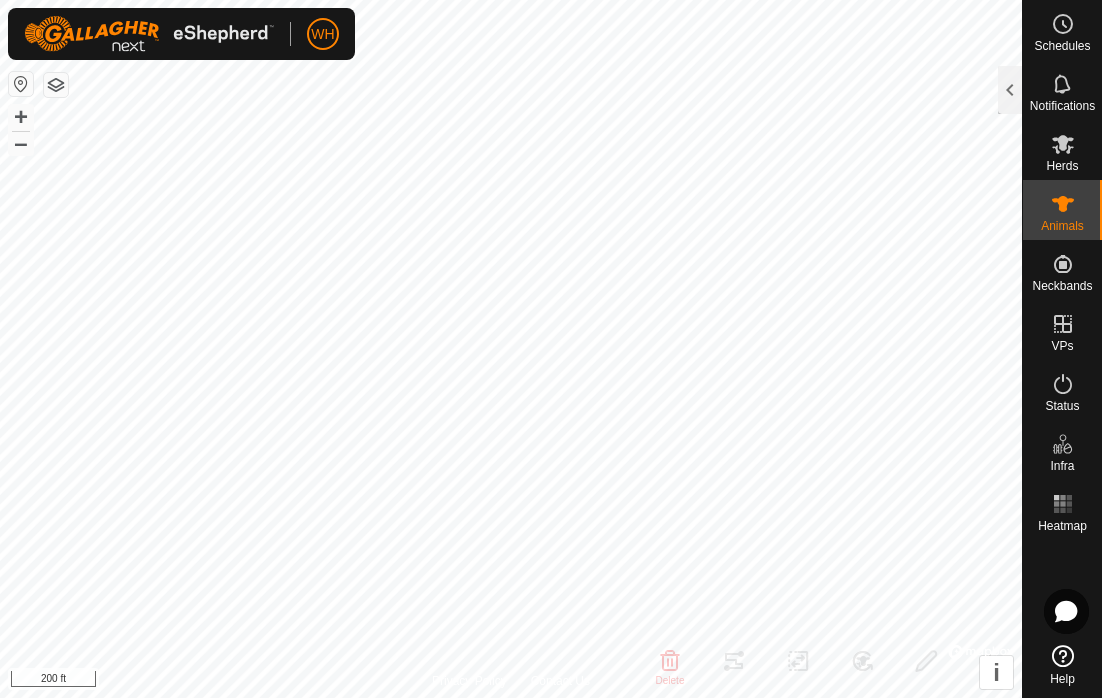 click 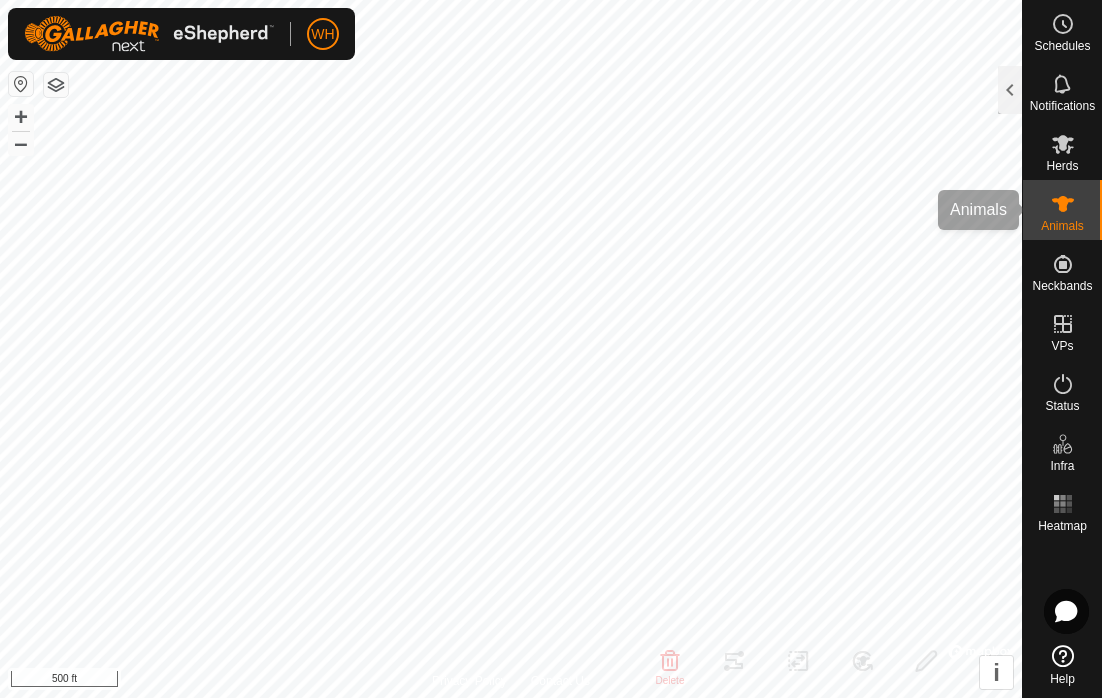 click 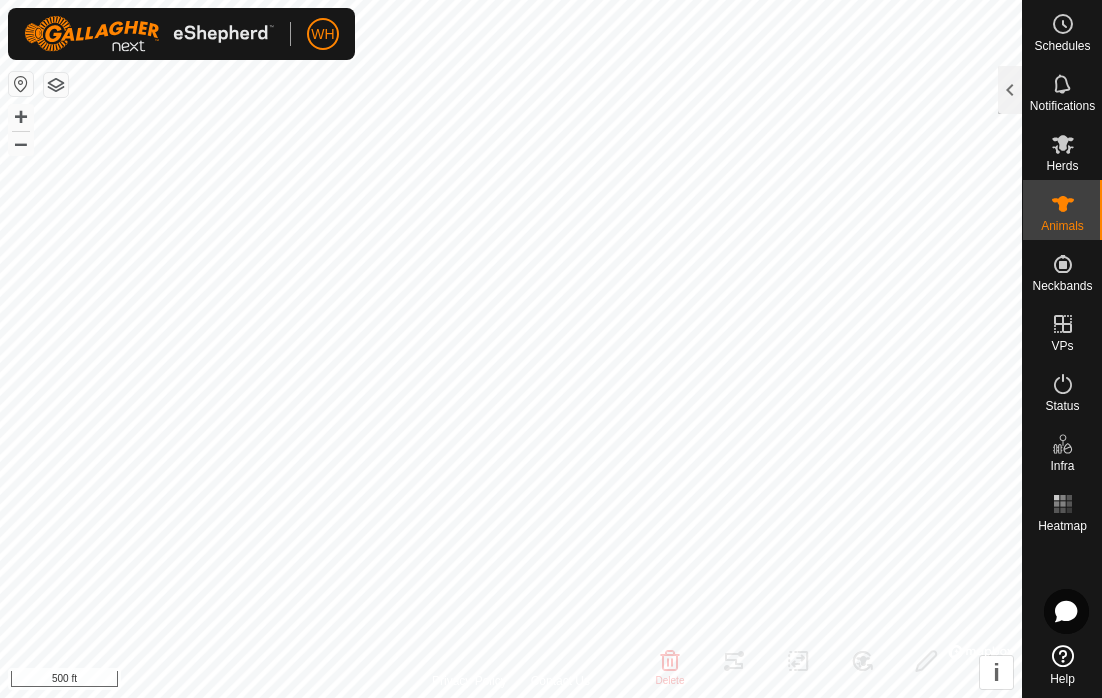 click 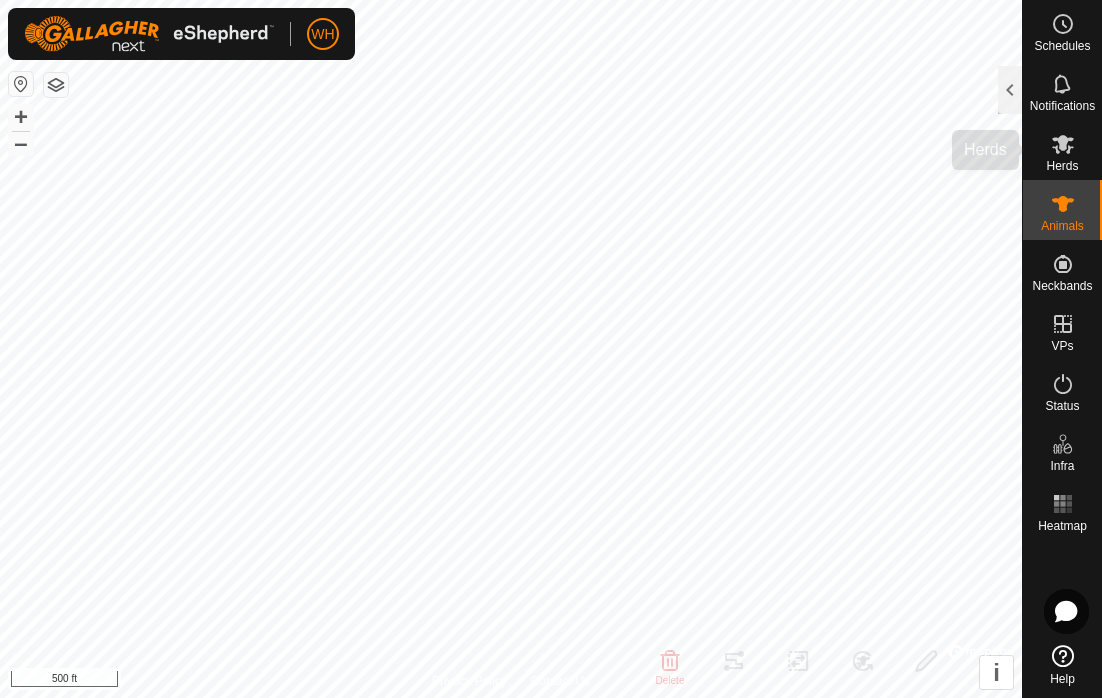 click 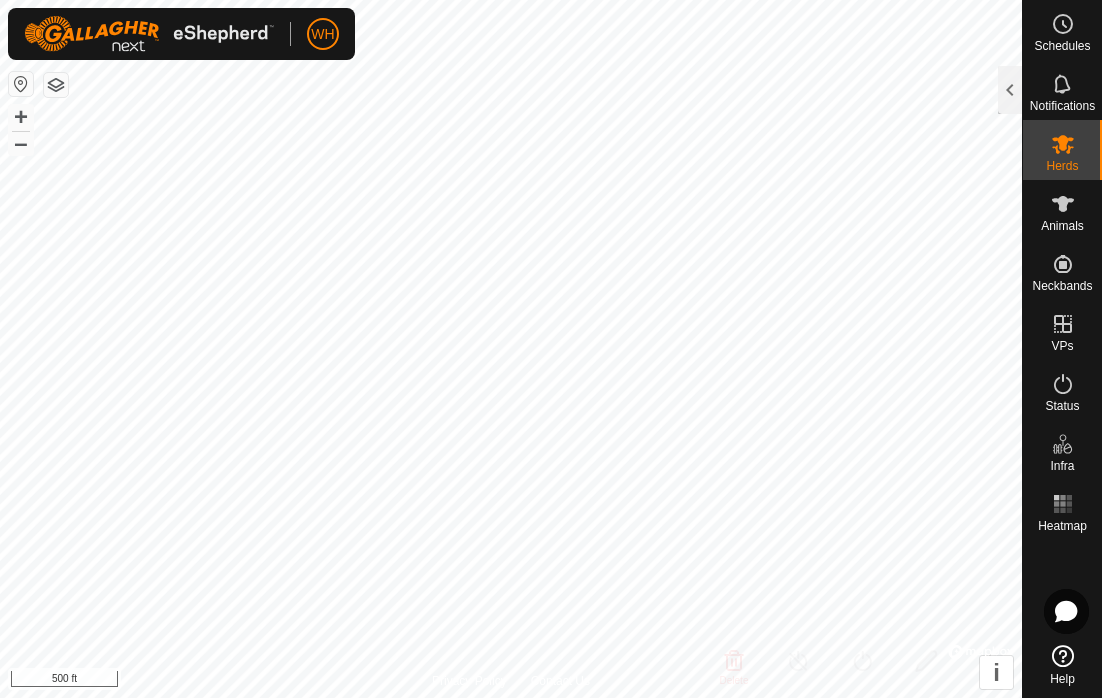 click on "Herds" at bounding box center (1062, 150) 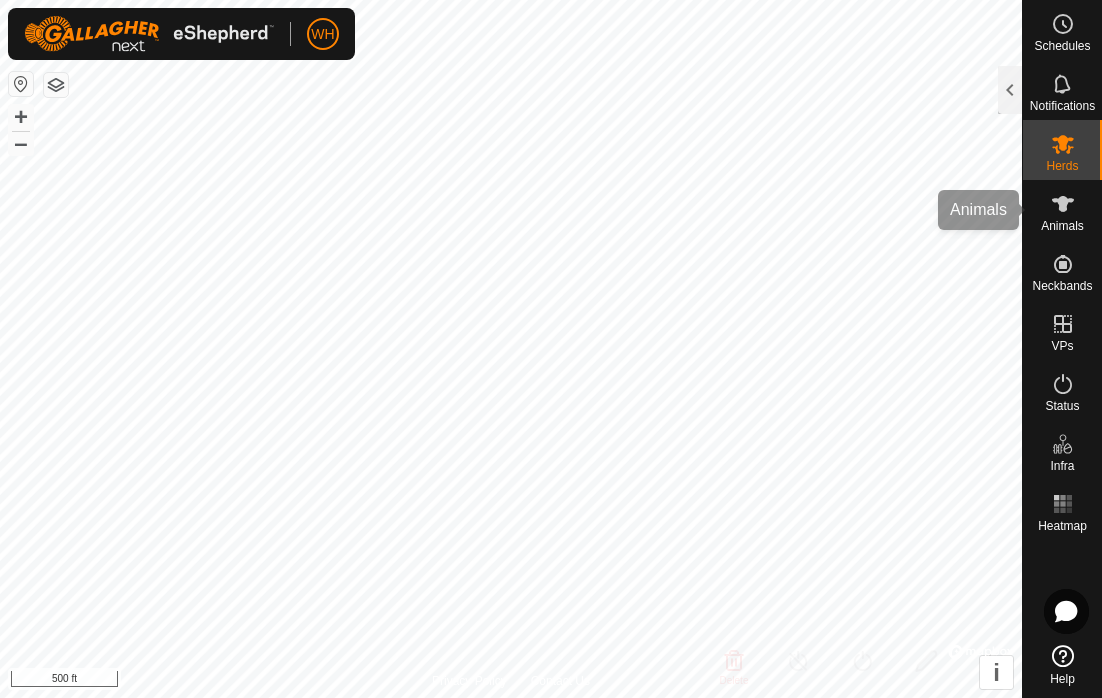 click on "Animals" at bounding box center [1062, 226] 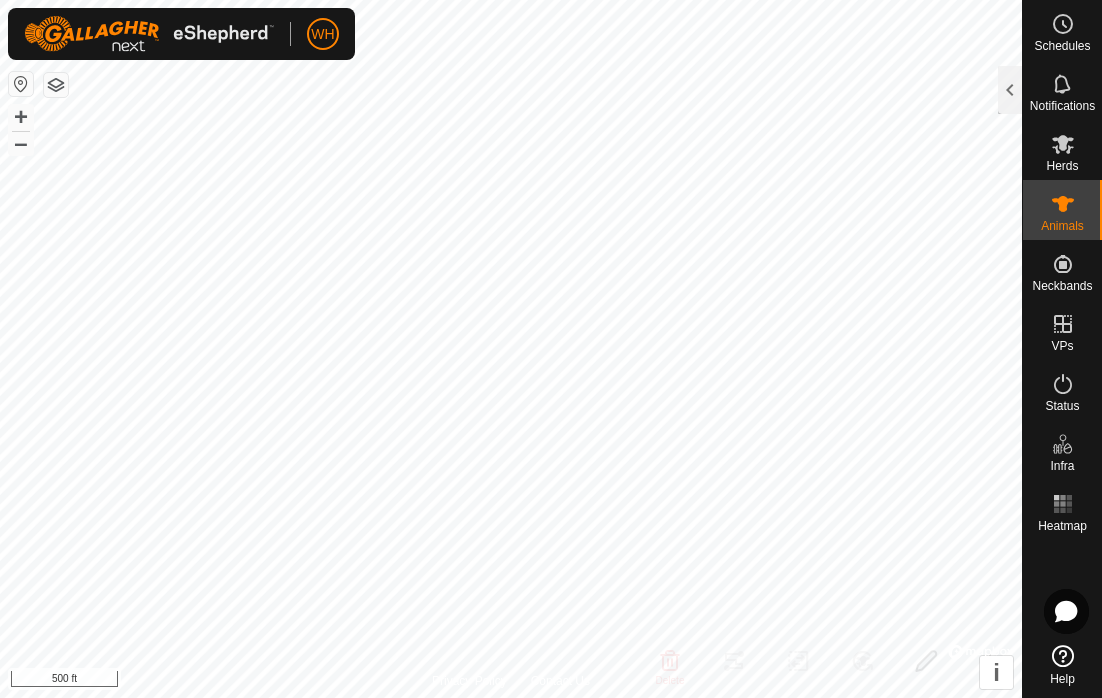 click 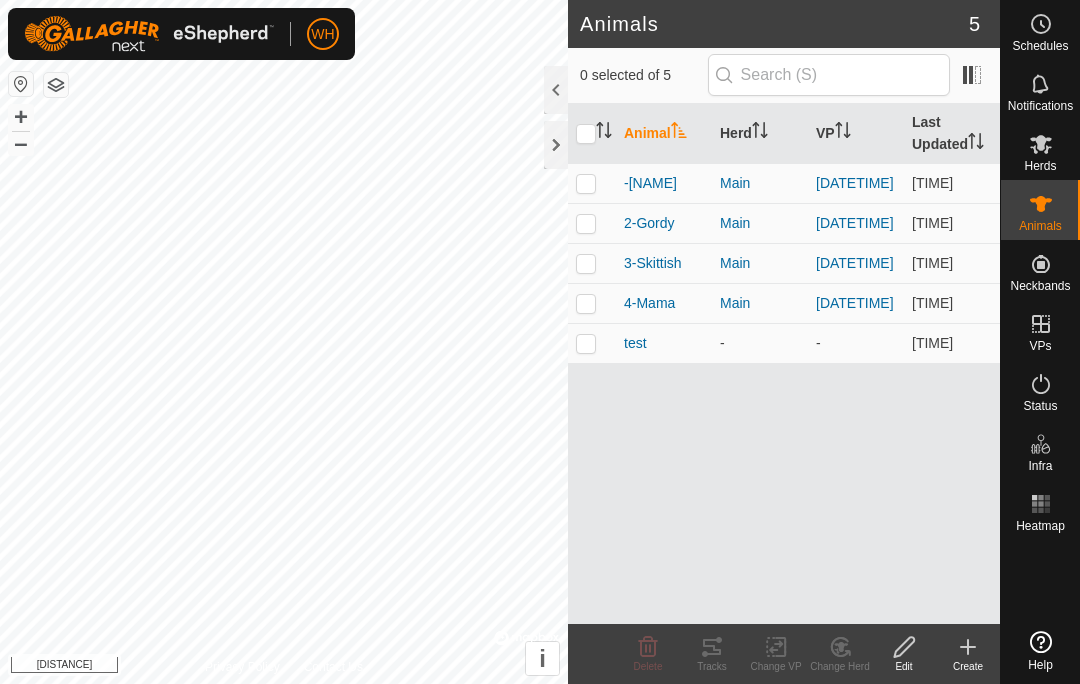 scroll, scrollTop: 0, scrollLeft: 0, axis: both 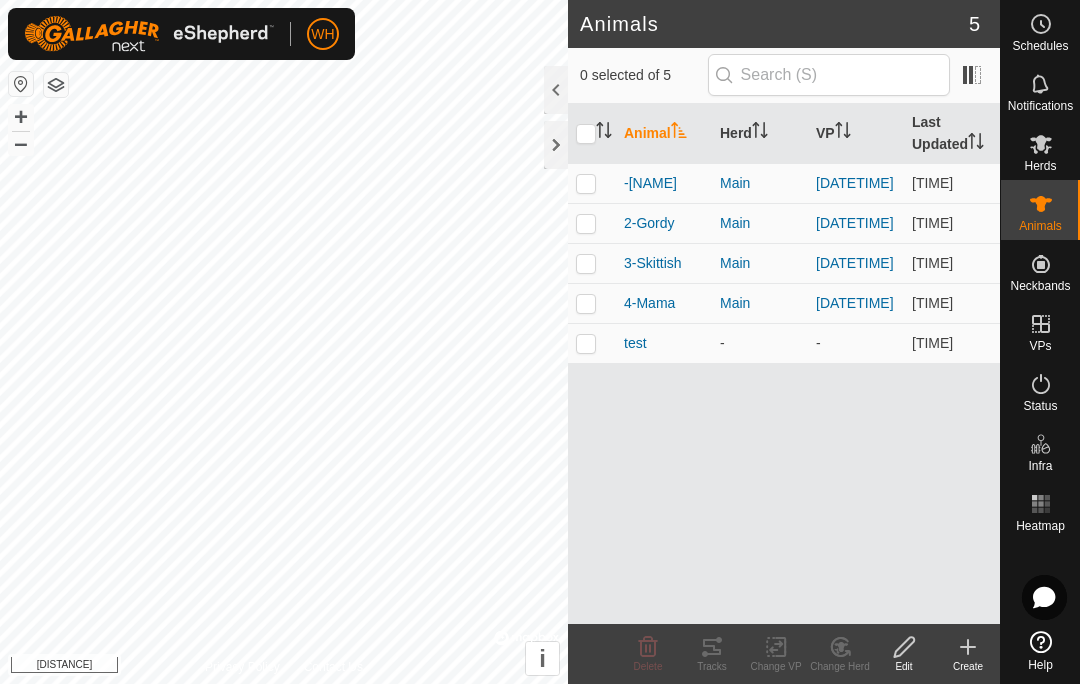 click at bounding box center [586, 183] 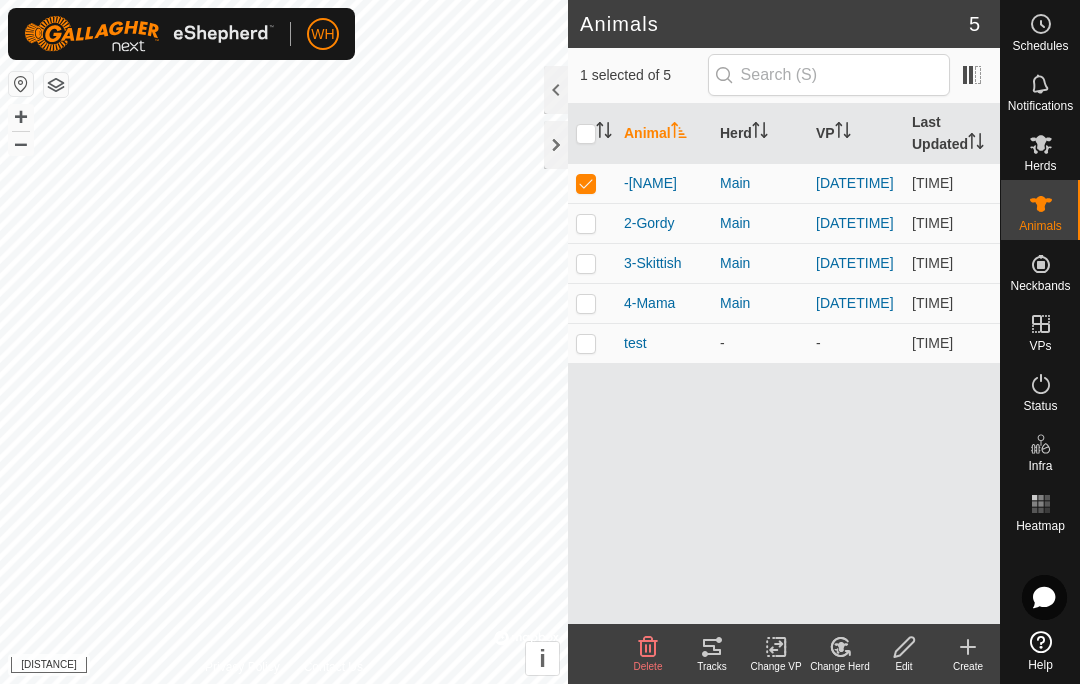 click 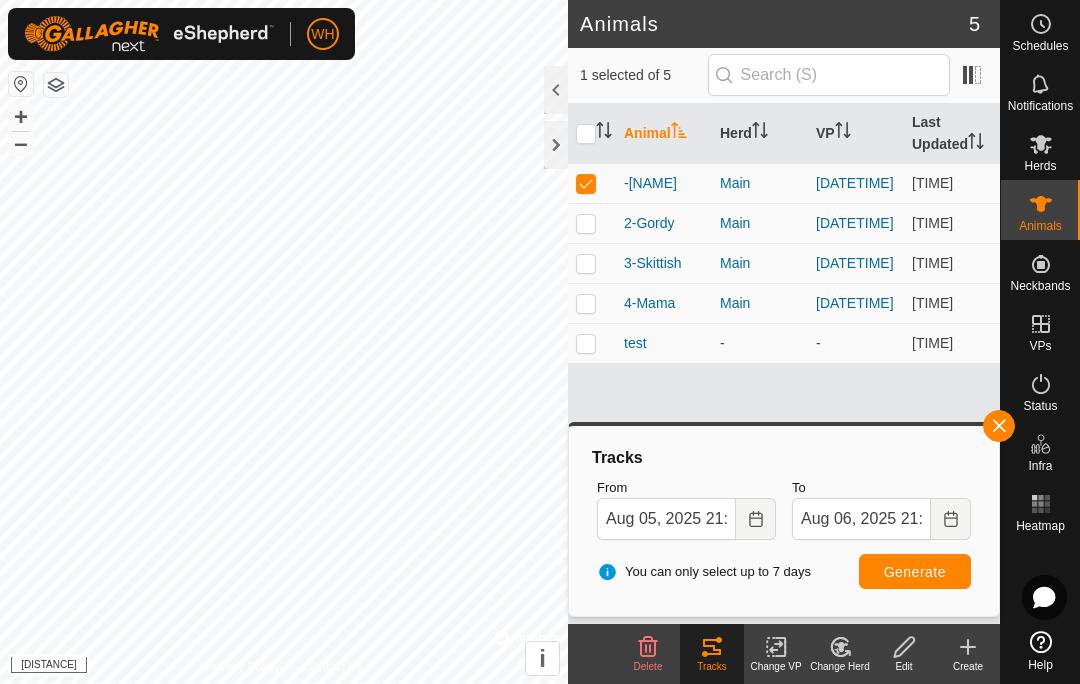 click 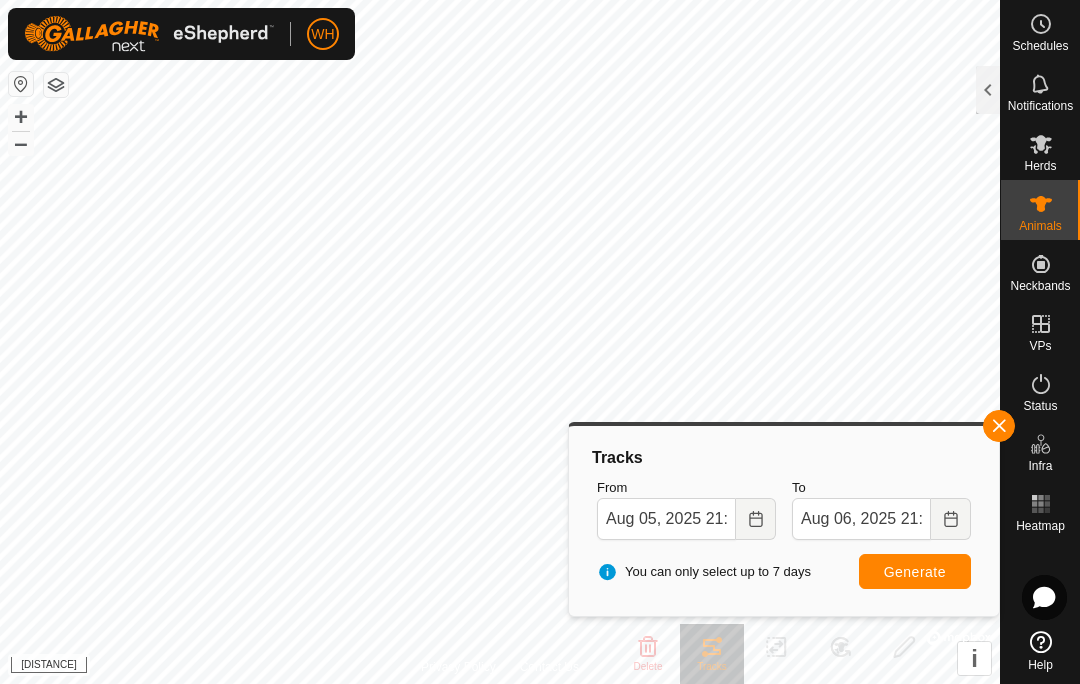 click on "–" at bounding box center (21, 143) 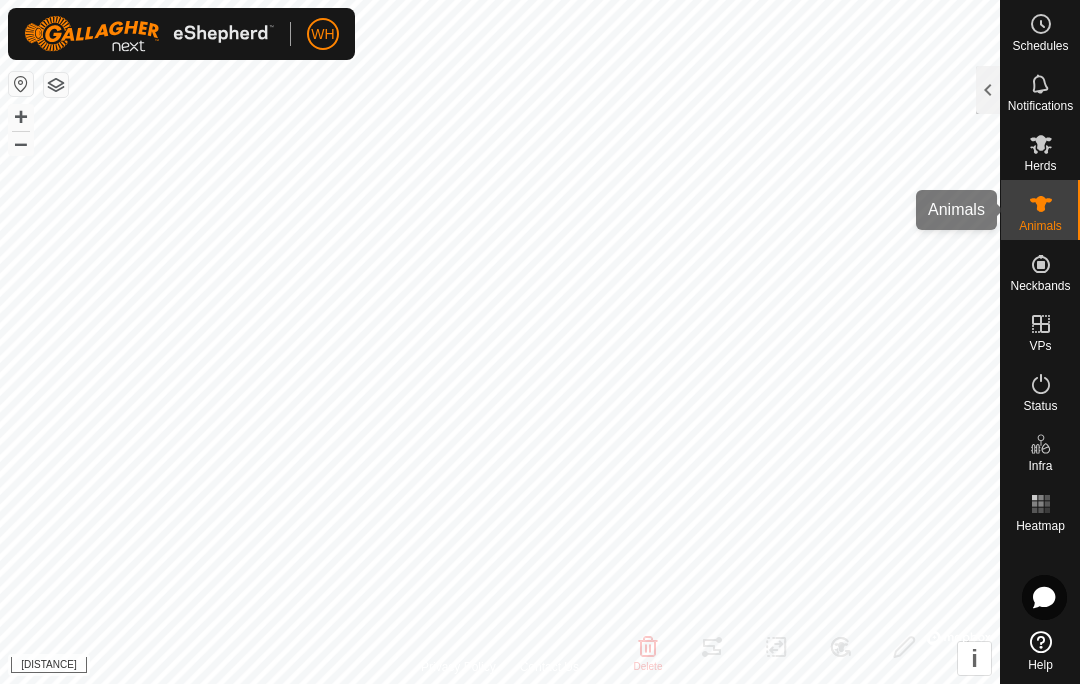 click 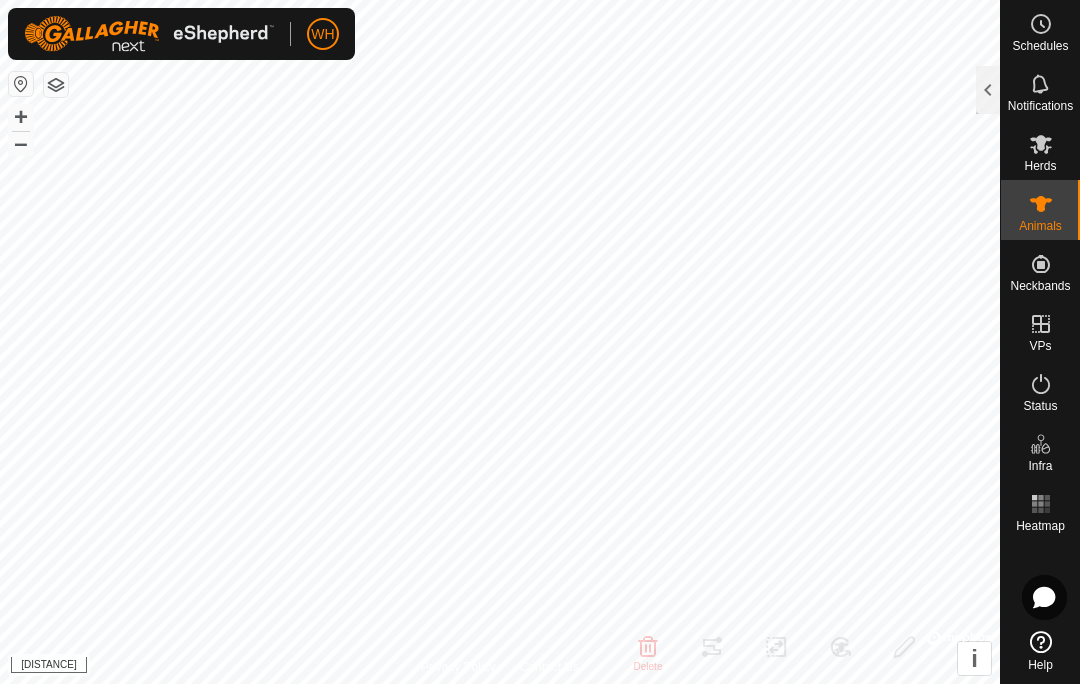 click 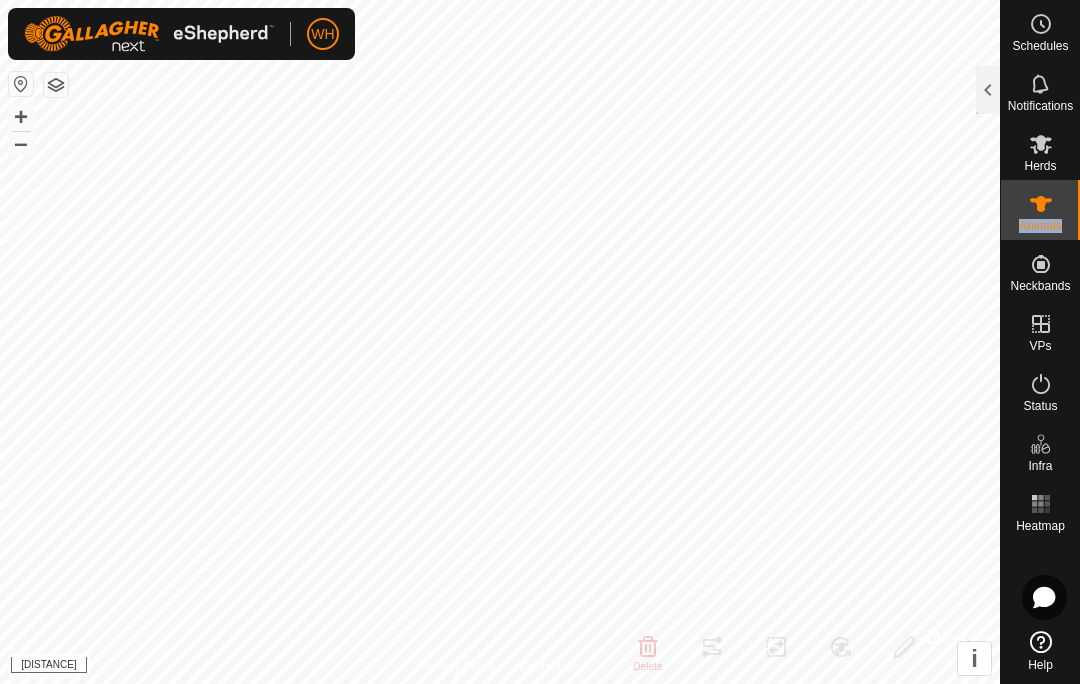 click 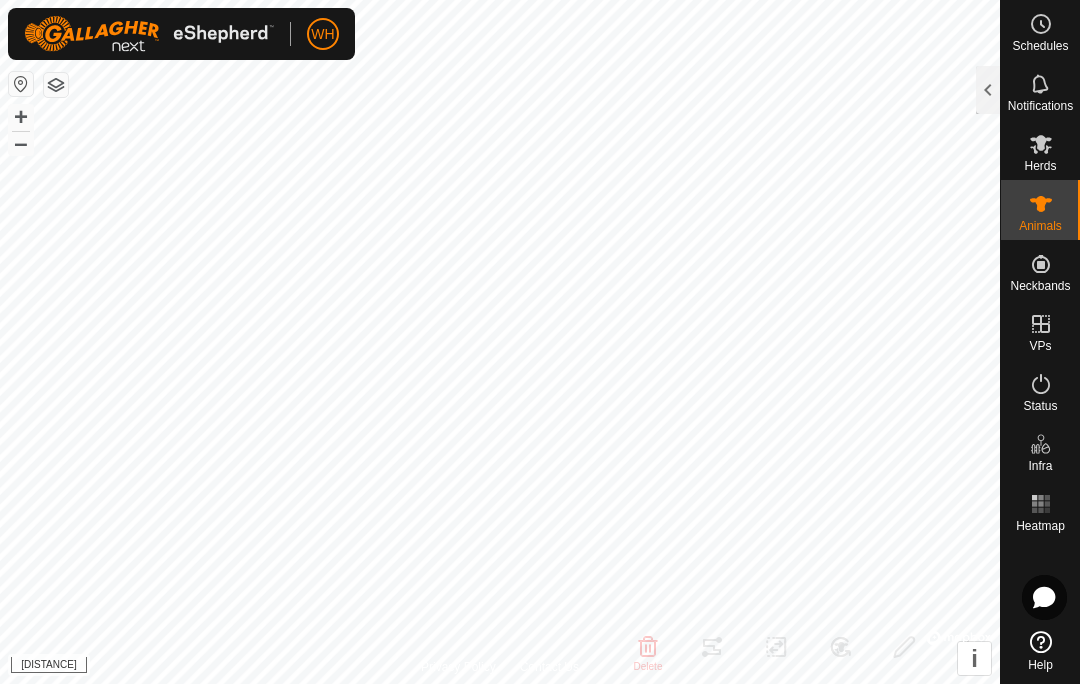 click 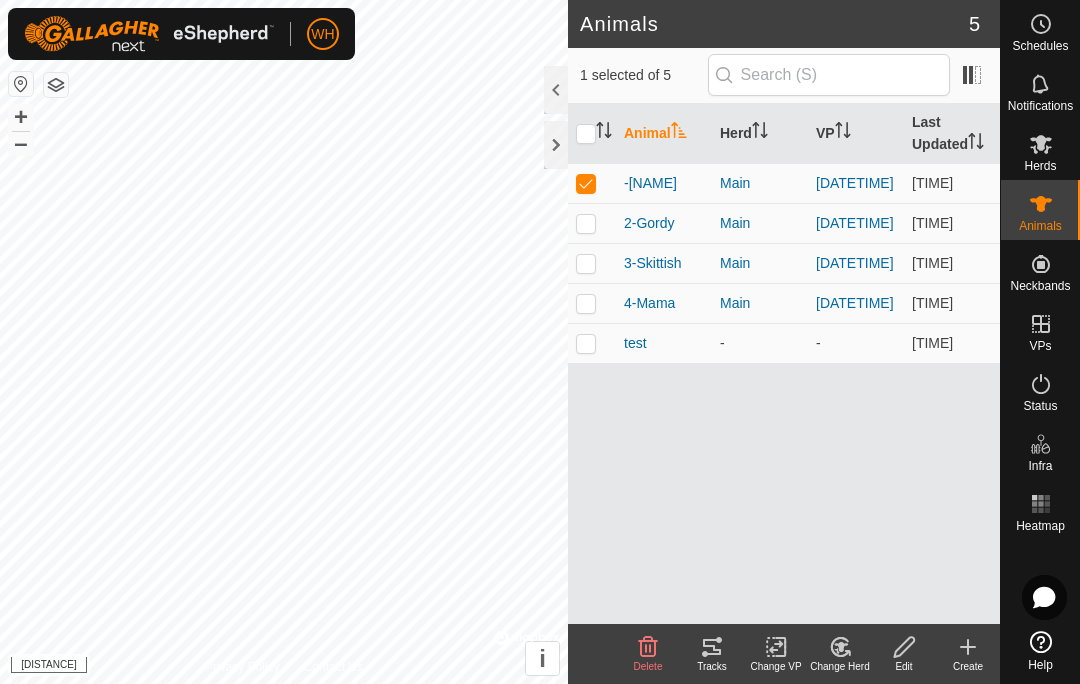 click 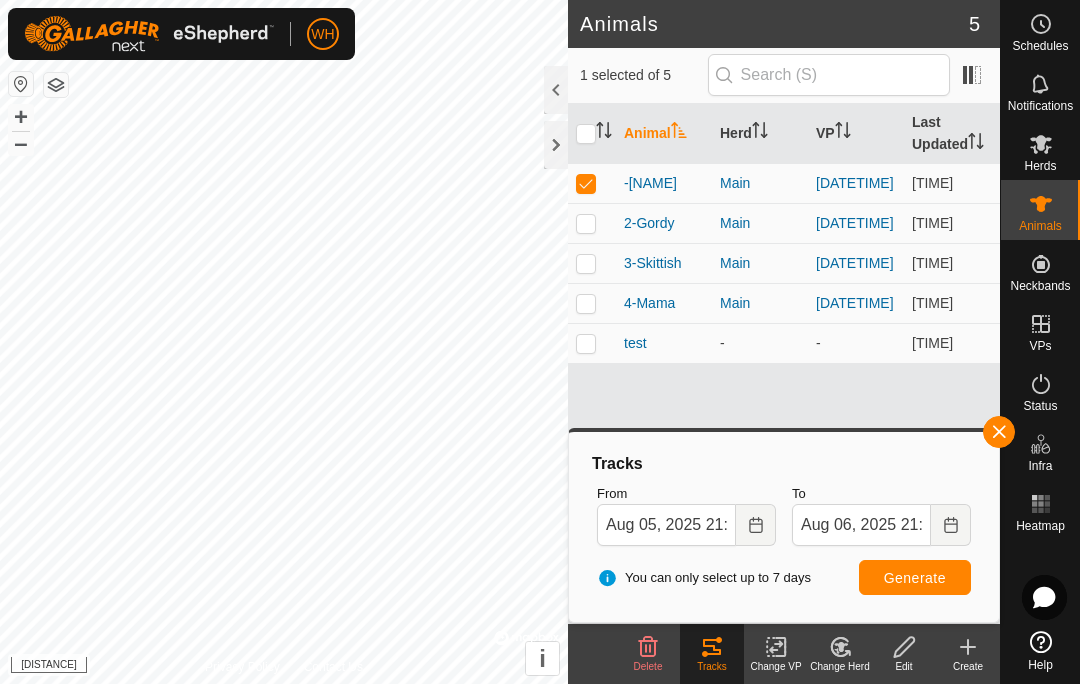 click 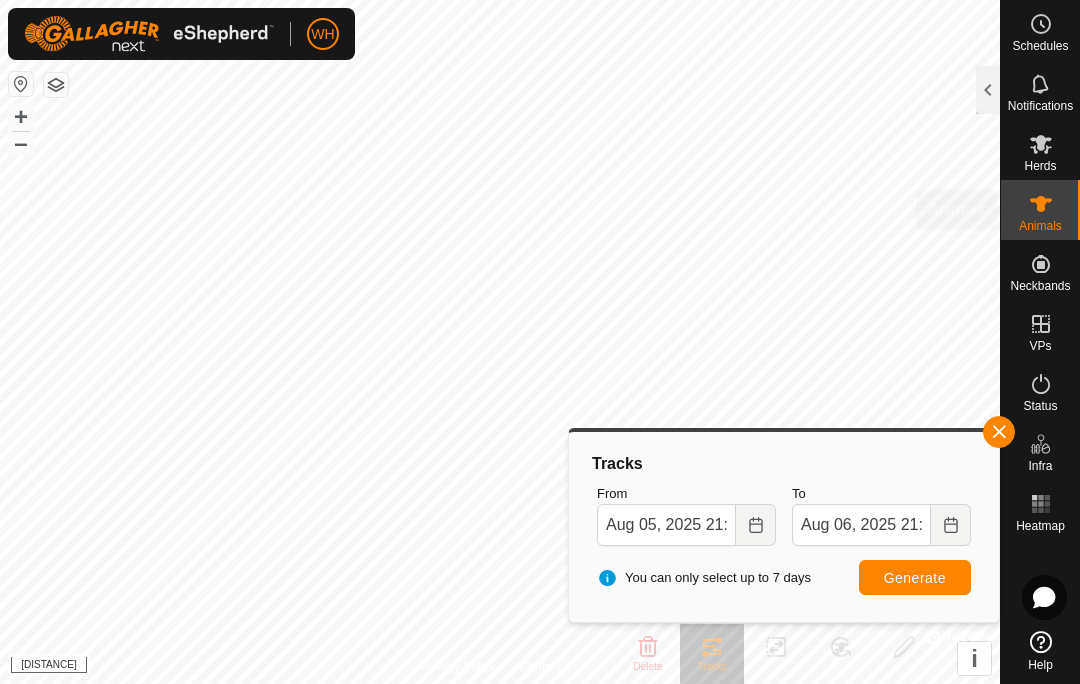 click at bounding box center [1041, 204] 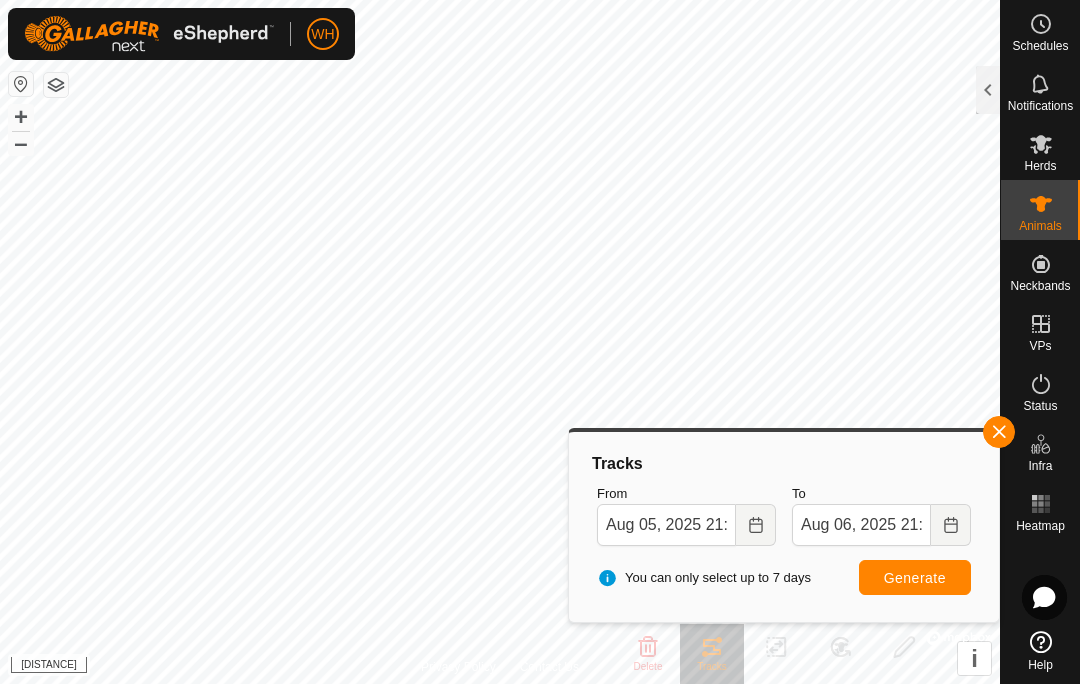 click 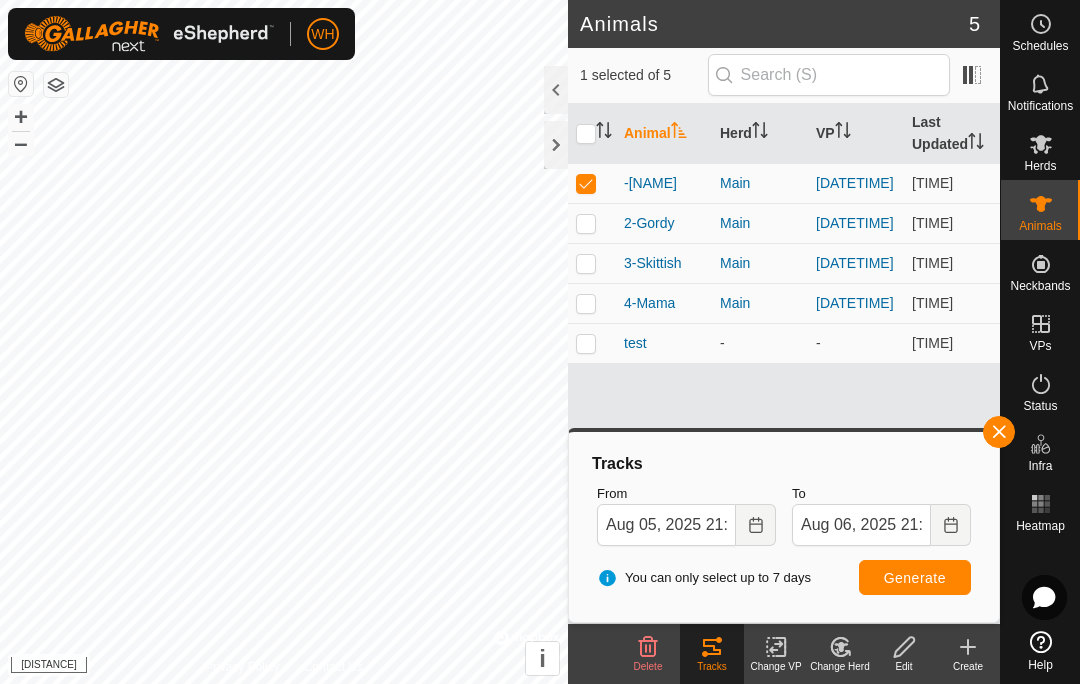 click at bounding box center [592, 183] 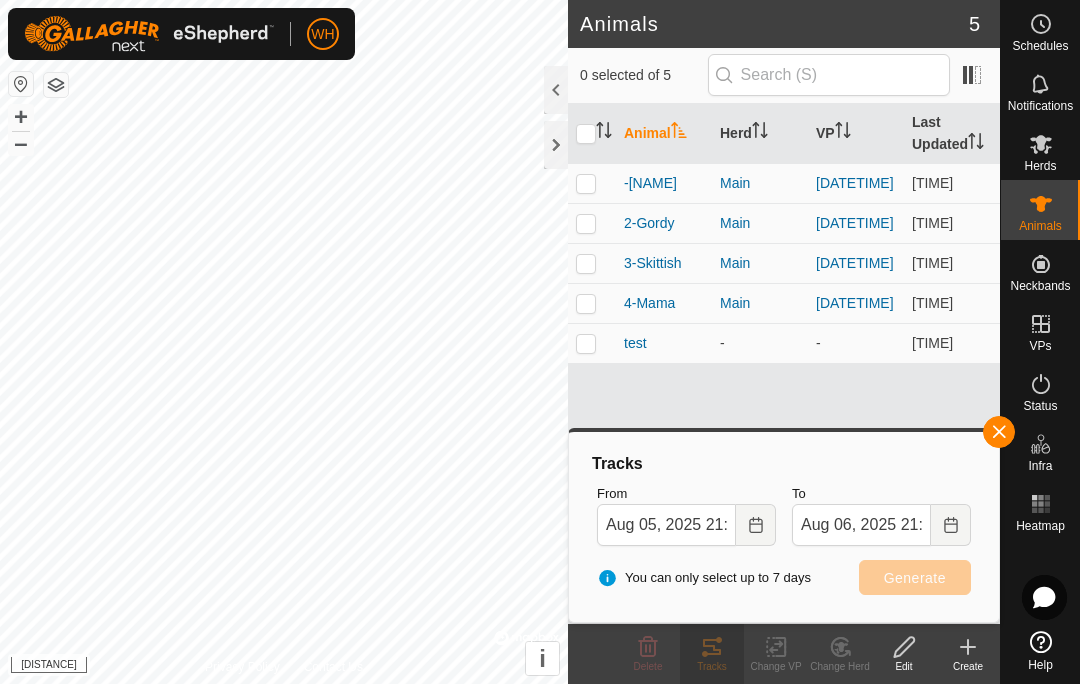 click at bounding box center (586, 223) 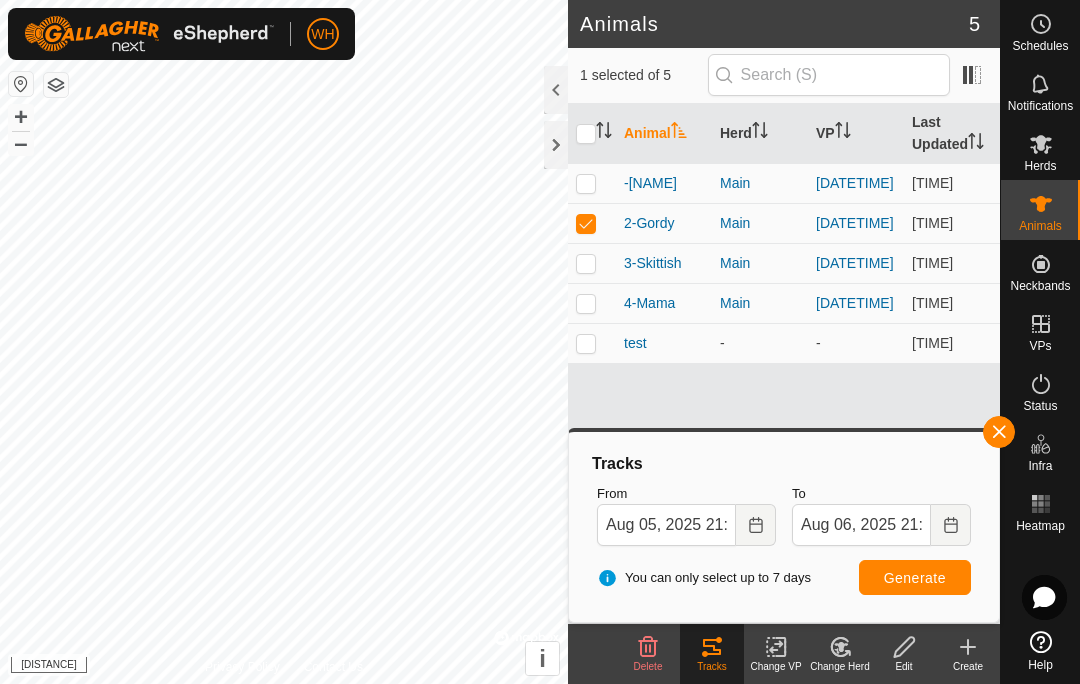 click on "Generate" at bounding box center (915, 578) 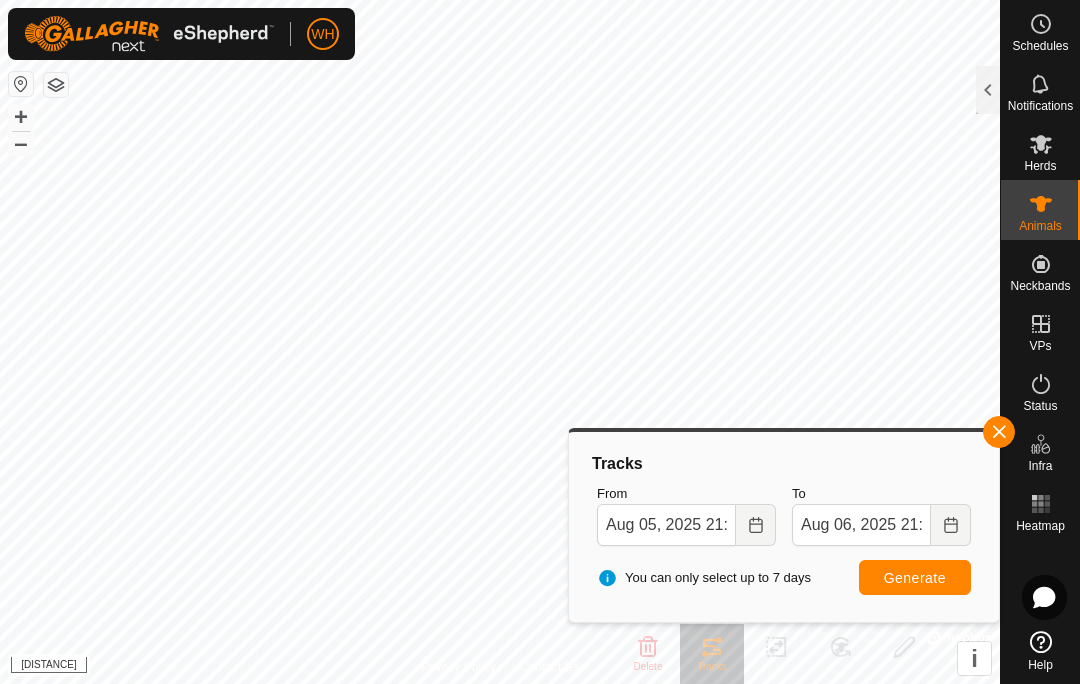click 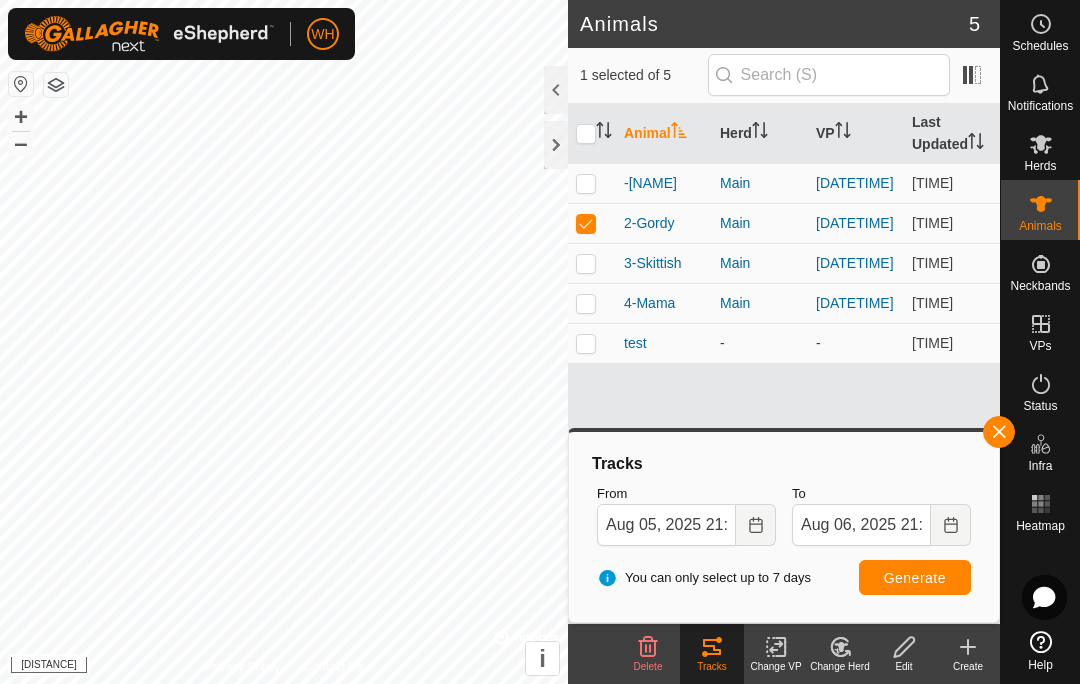 click at bounding box center [586, 183] 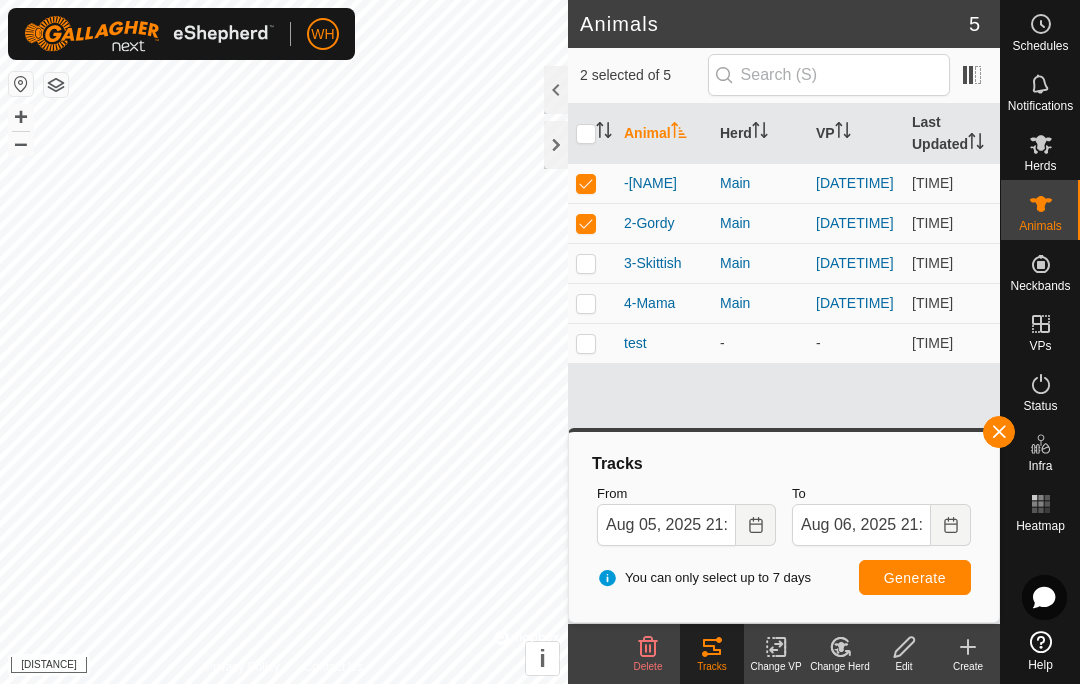 click at bounding box center [586, 263] 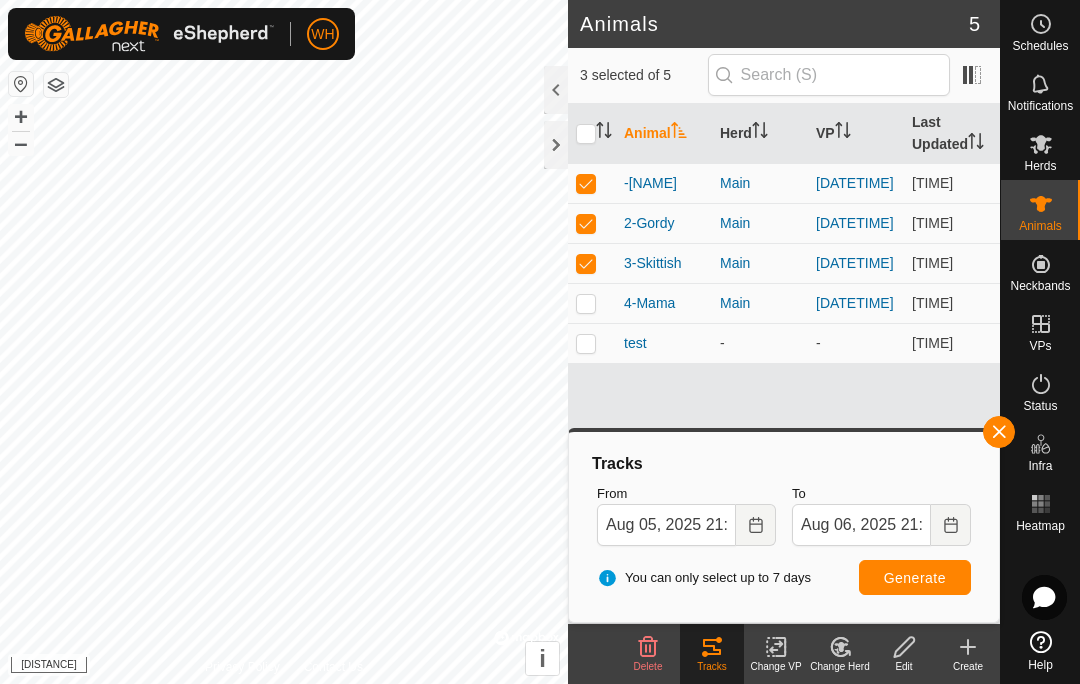 click at bounding box center (586, 263) 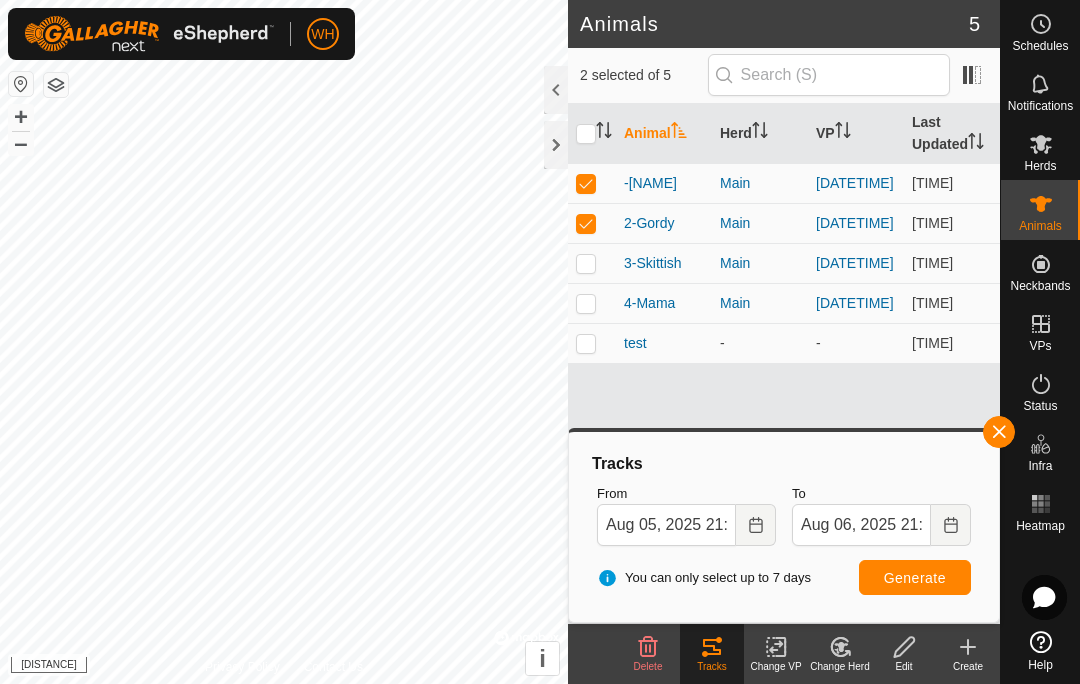 click at bounding box center (592, 263) 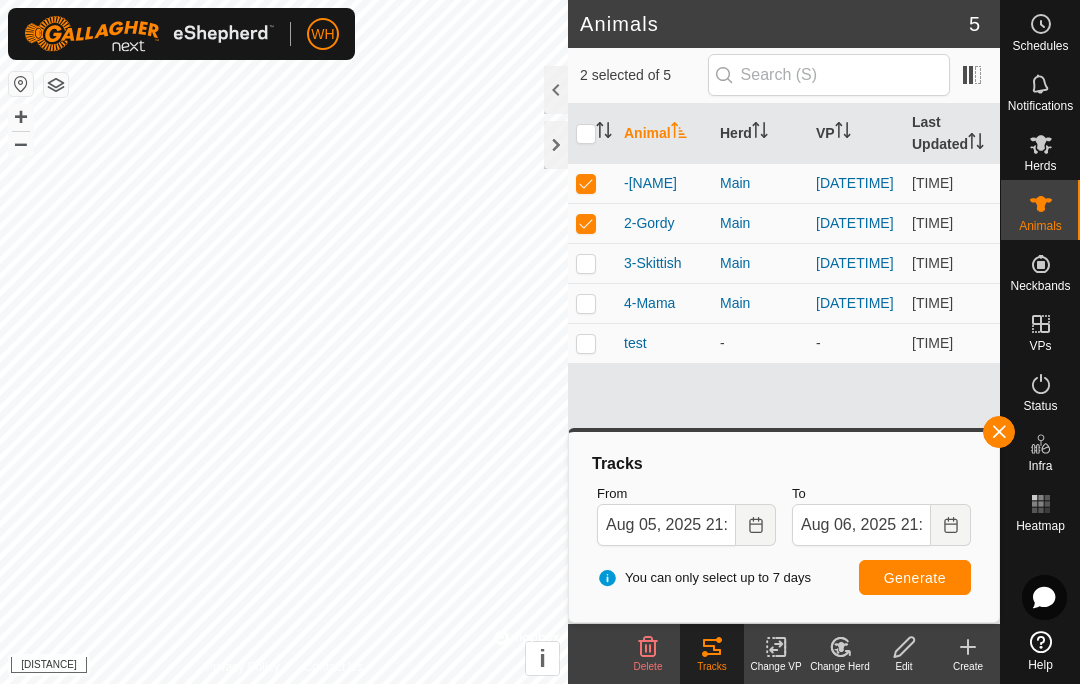 checkbox on "true" 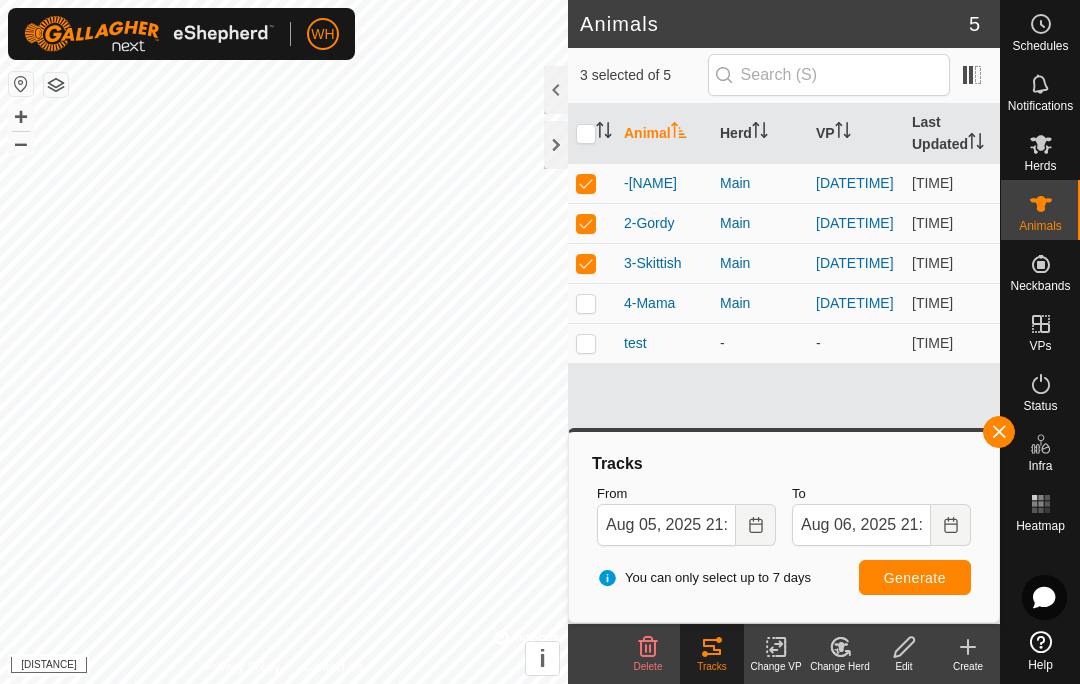 click at bounding box center (586, 303) 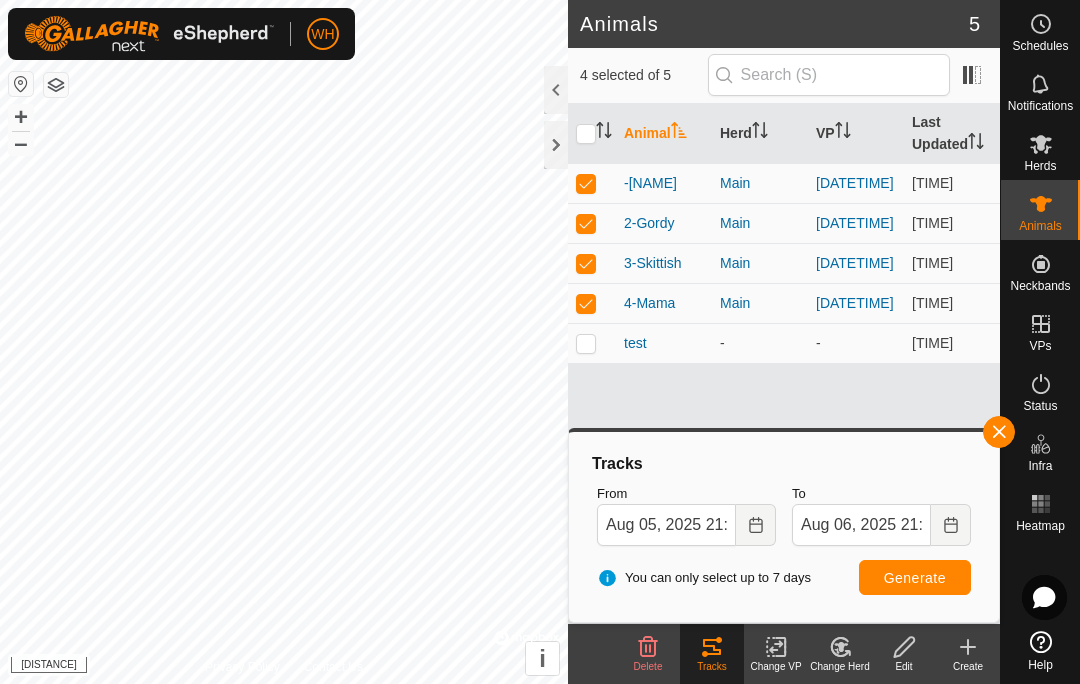 click on "Generate" at bounding box center [915, 578] 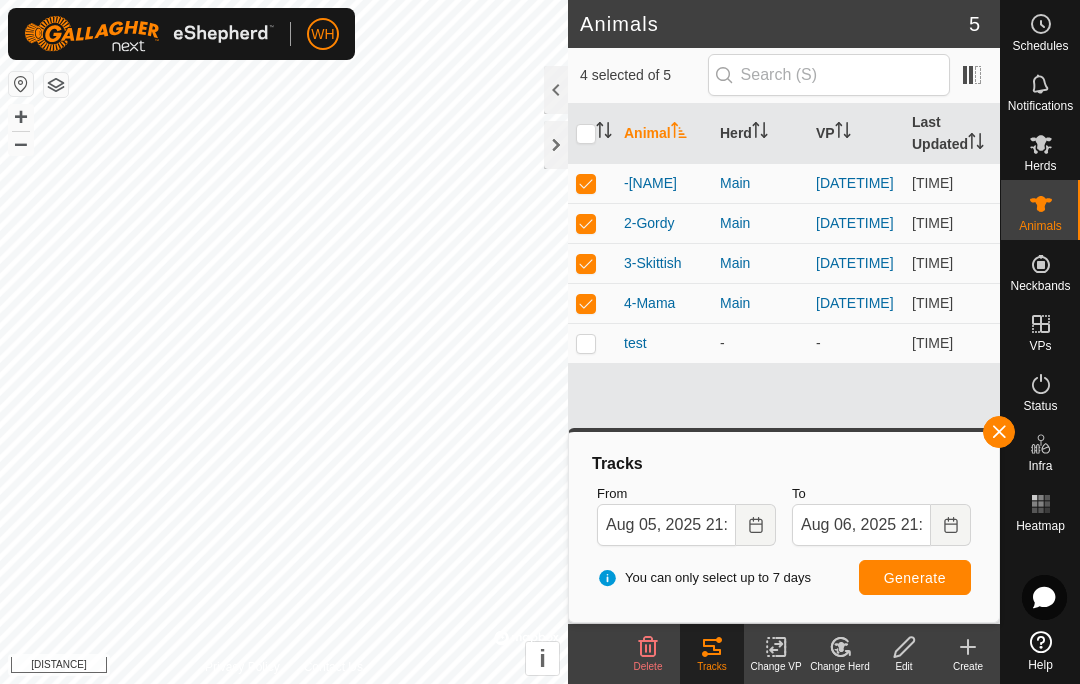 click at bounding box center [586, 263] 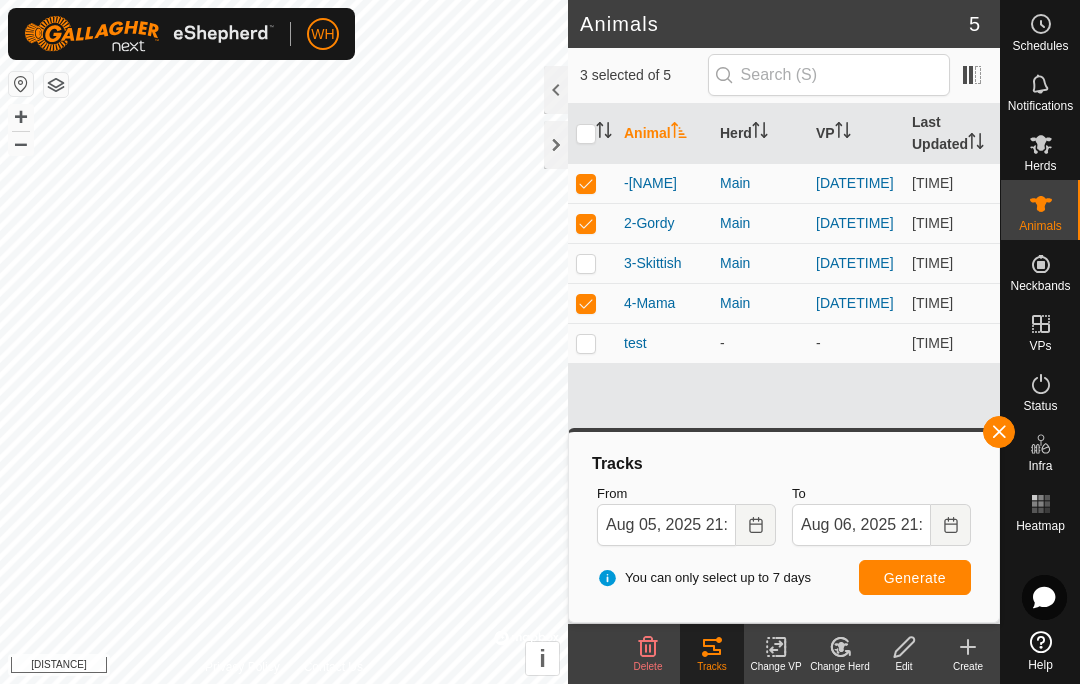 checkbox on "false" 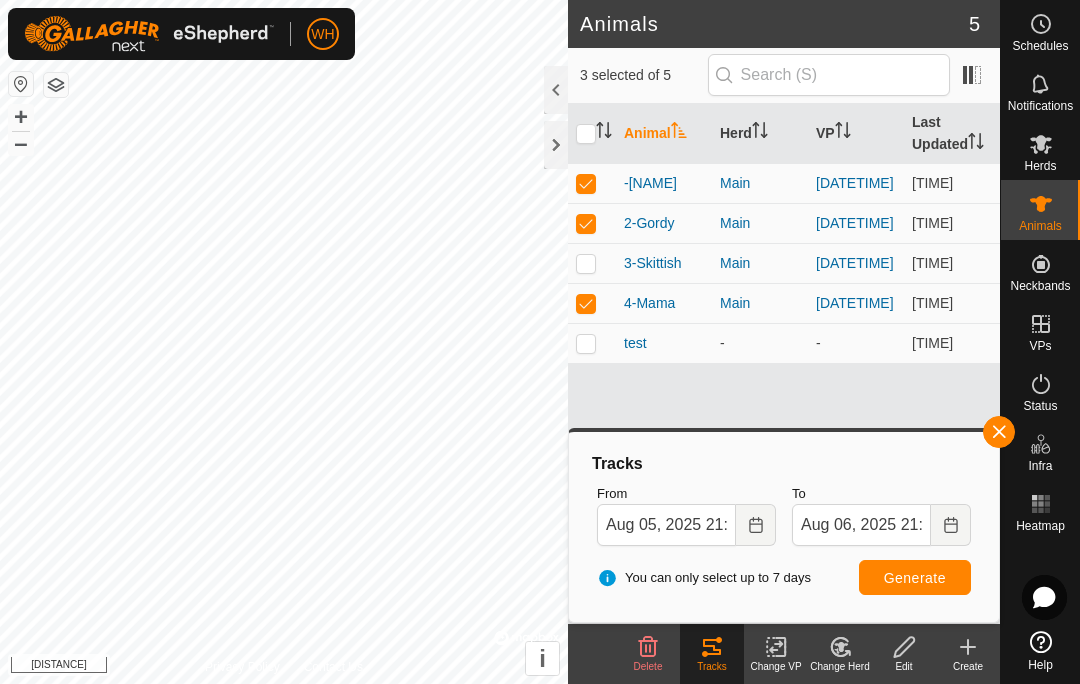 click at bounding box center [586, 223] 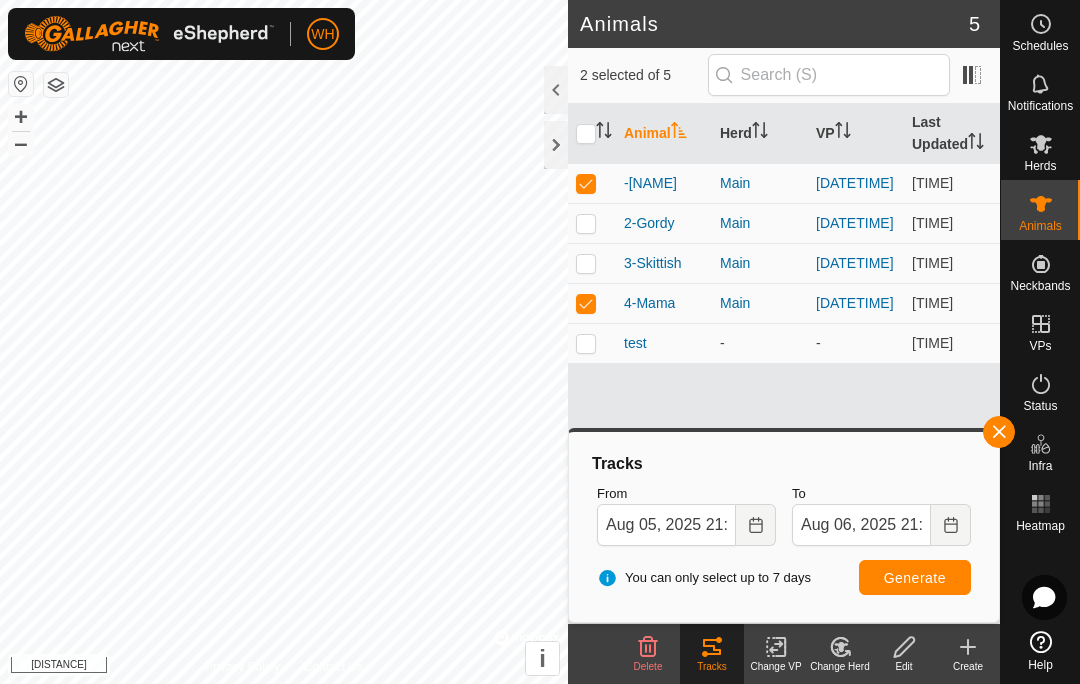 click at bounding box center [592, 183] 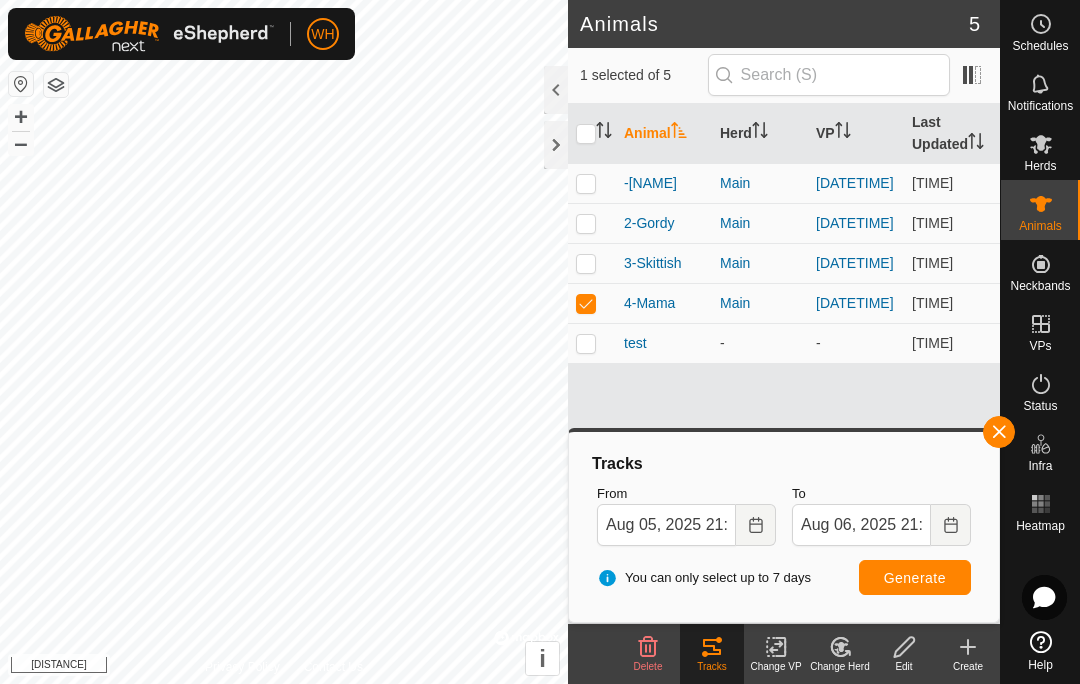 click on "Generate" at bounding box center [915, 578] 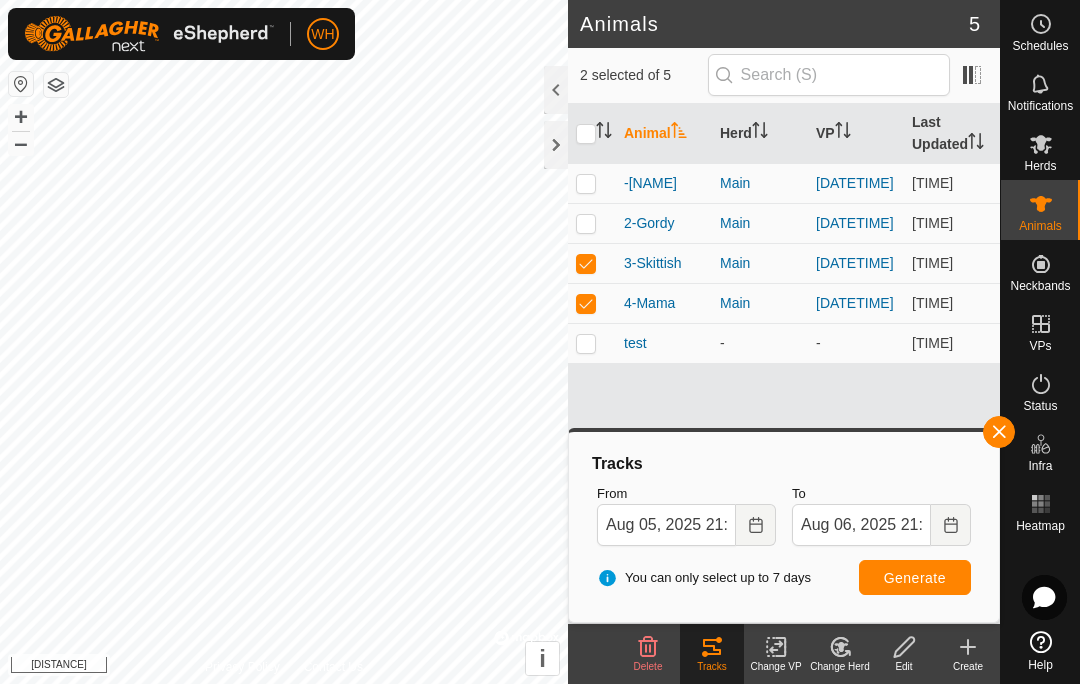 click at bounding box center (586, 303) 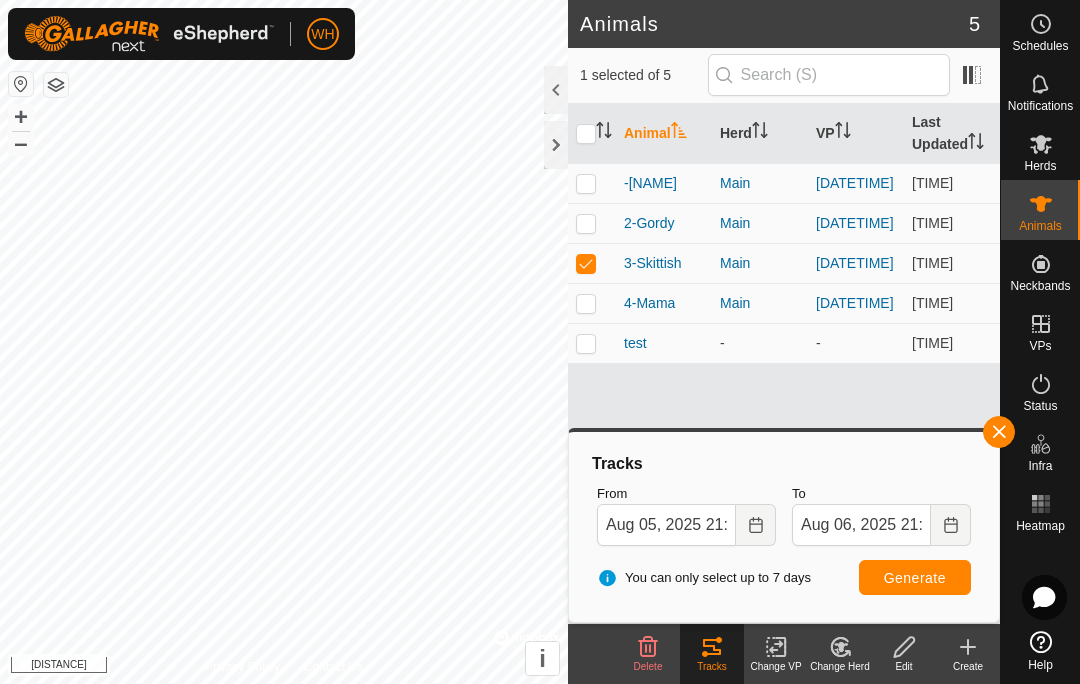 click on "Generate" at bounding box center [915, 577] 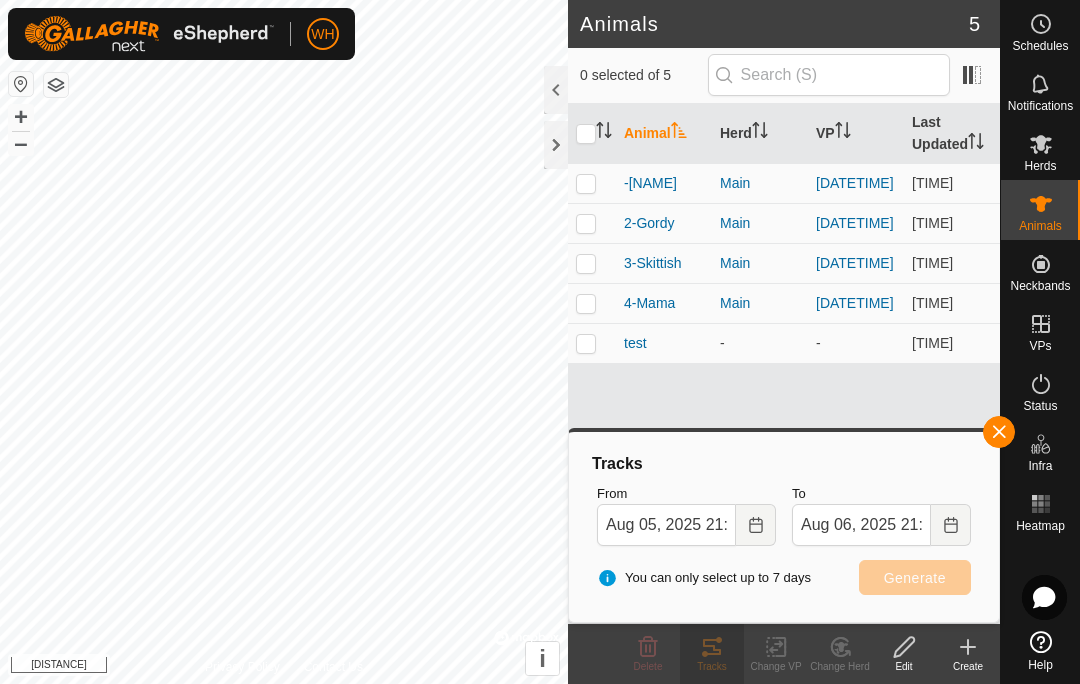 click at bounding box center [586, 223] 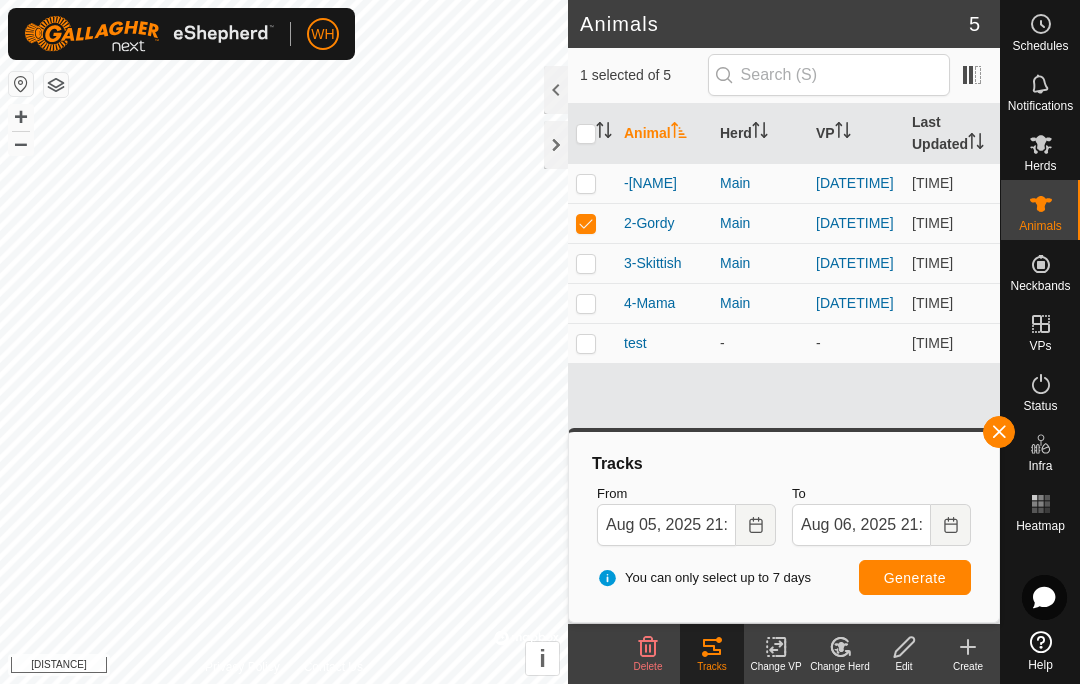 click on "Generate" at bounding box center [915, 577] 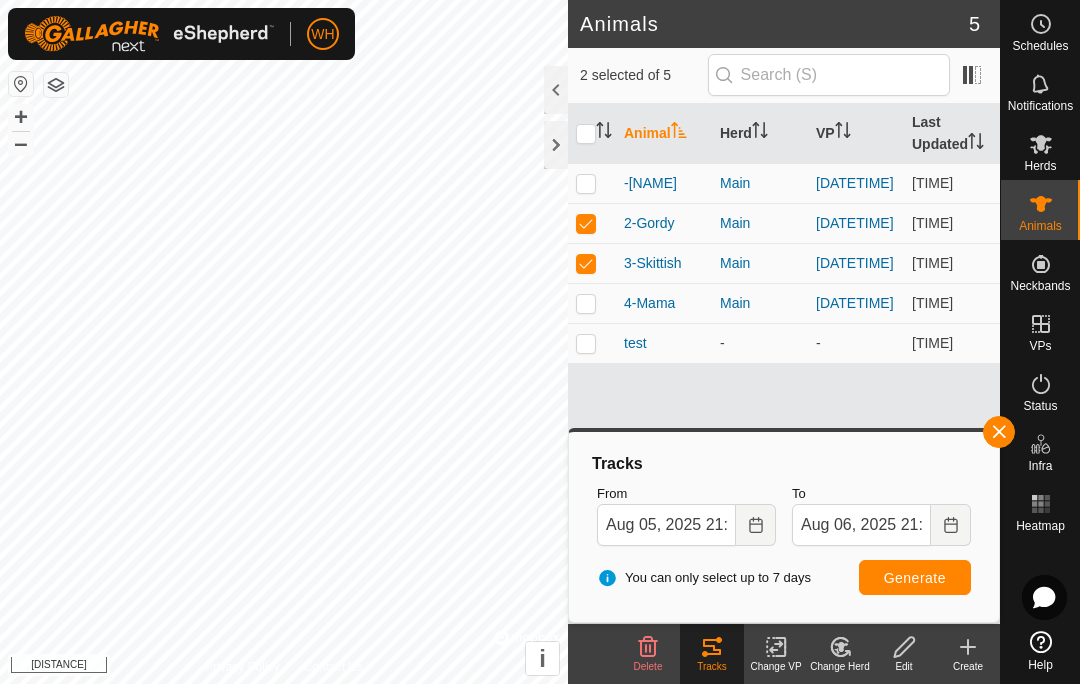click at bounding box center [586, 223] 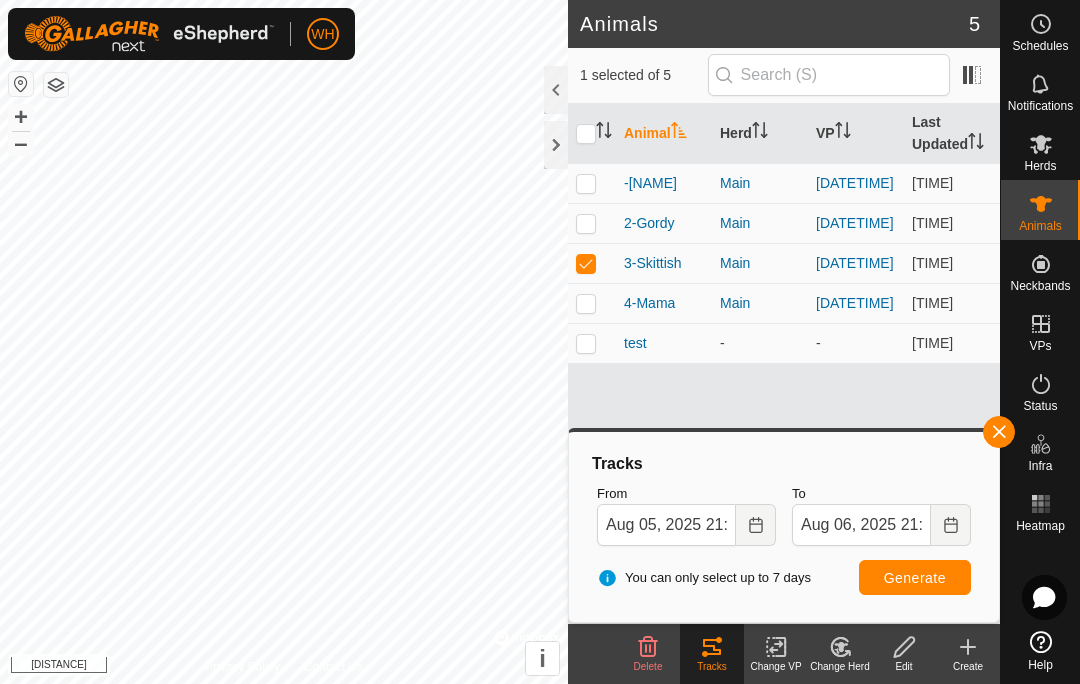 click on "Generate" at bounding box center [915, 578] 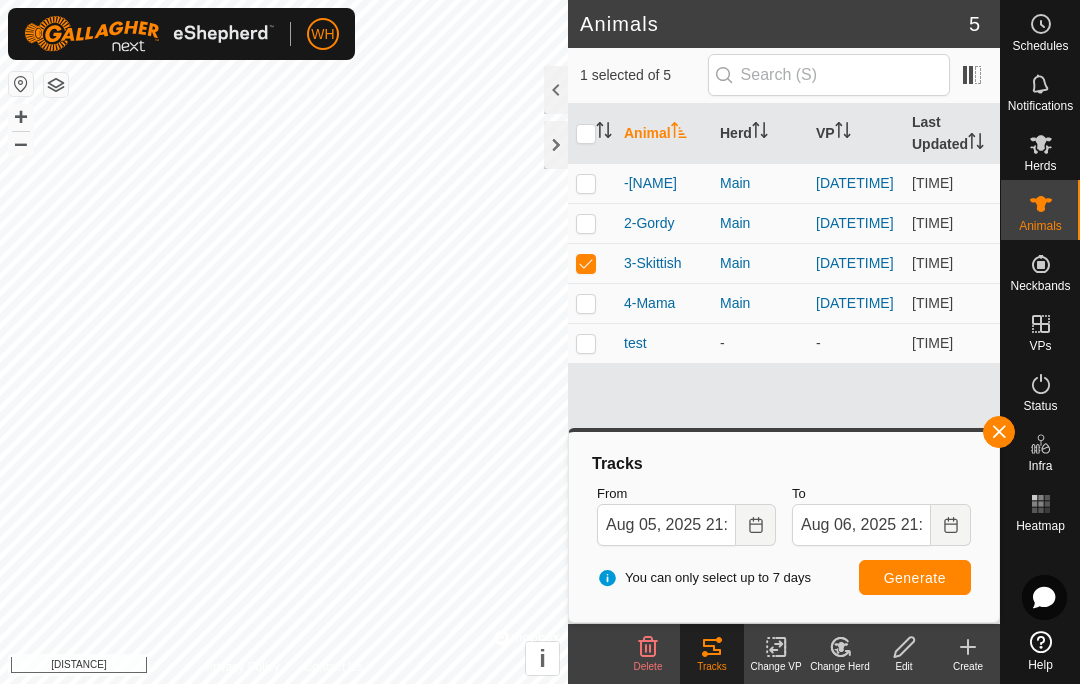 click at bounding box center (586, 263) 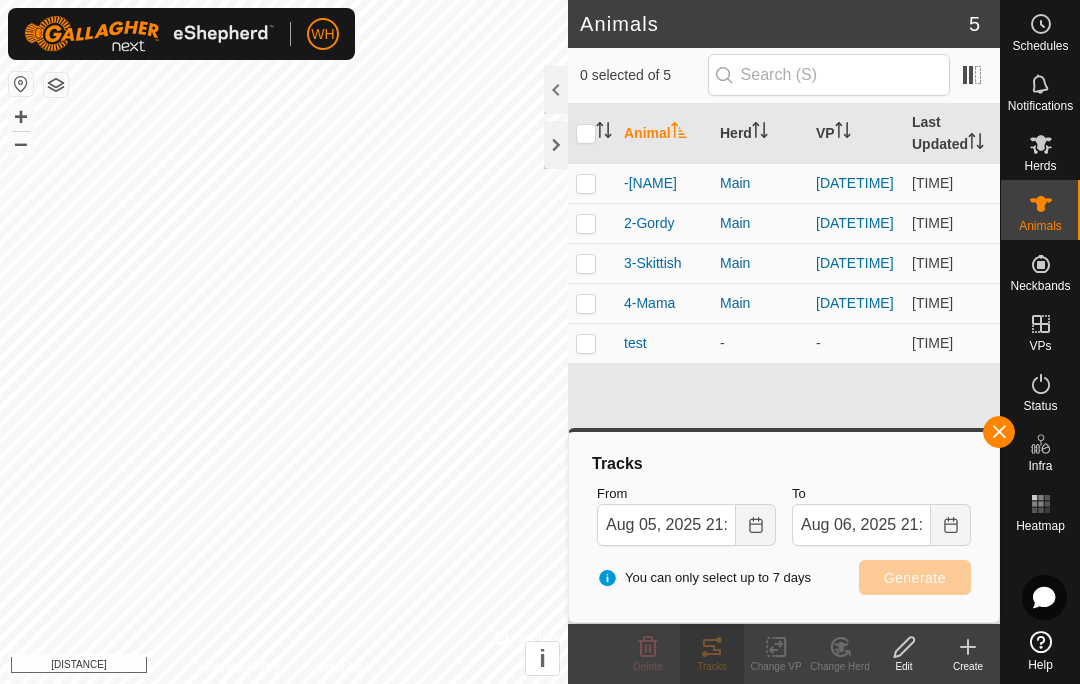 click 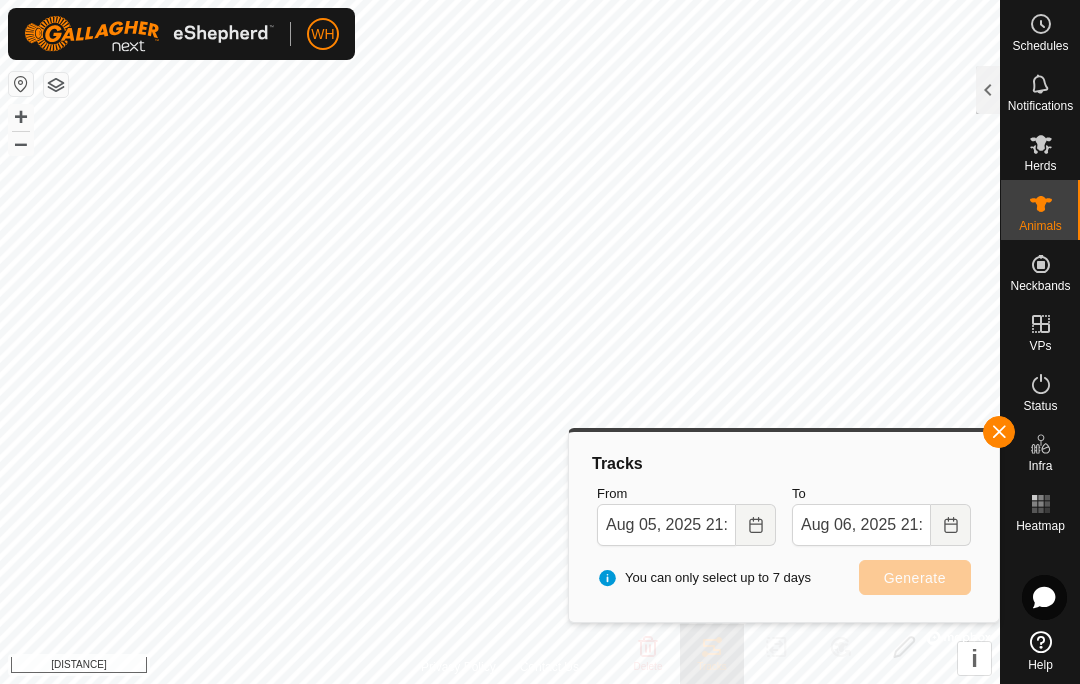 click at bounding box center (999, 432) 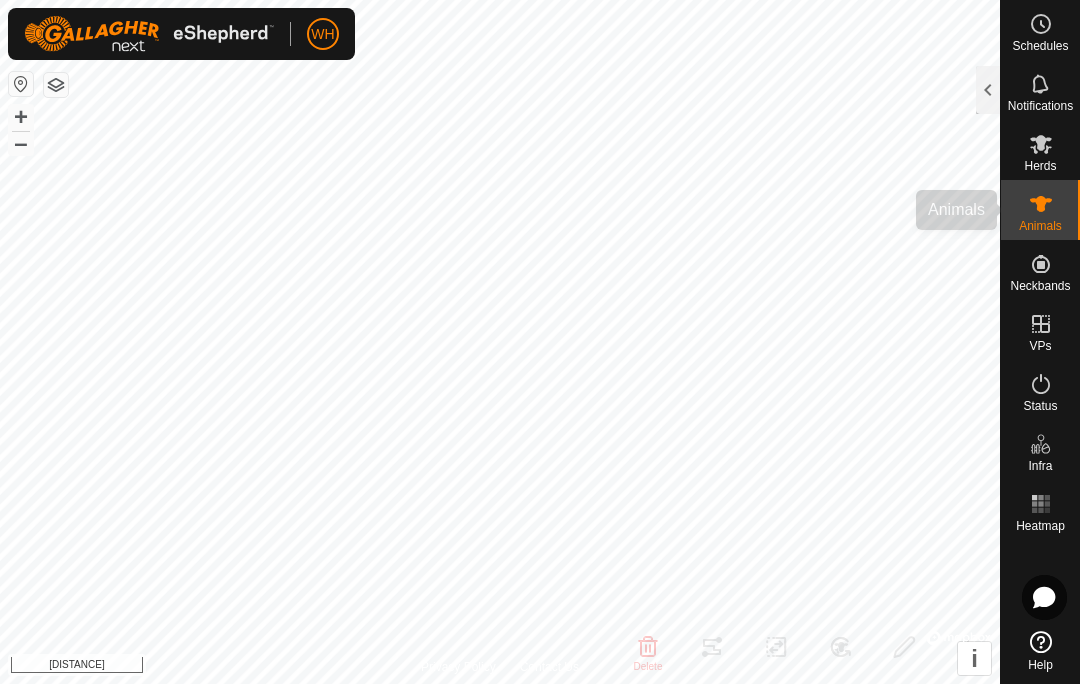 click on "Animals" at bounding box center [1040, 210] 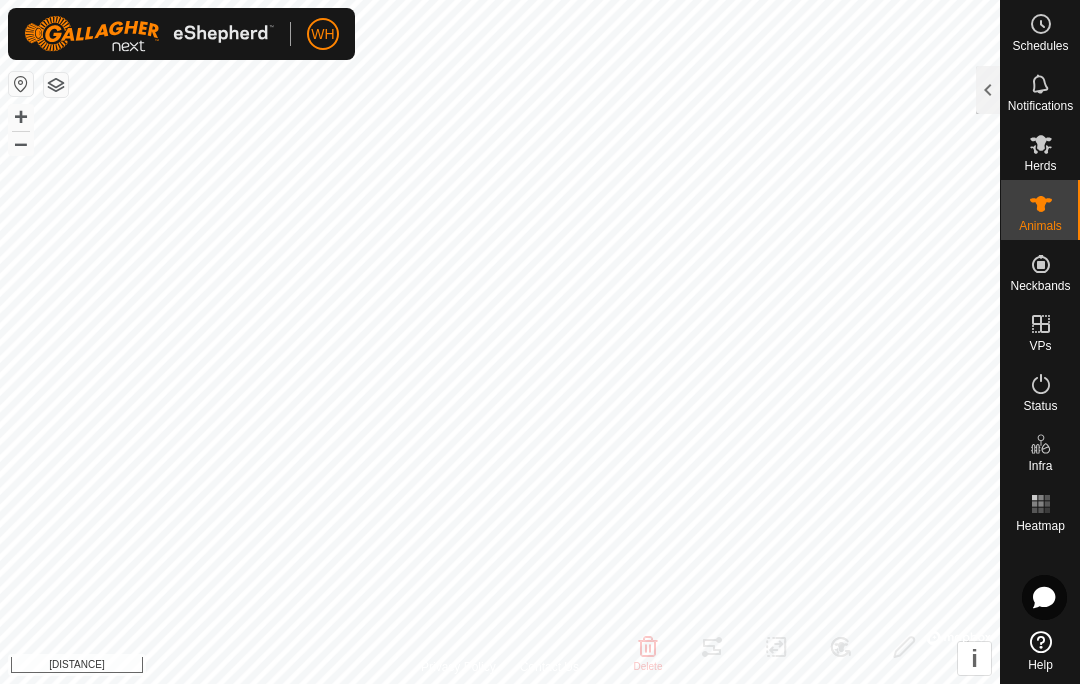 click 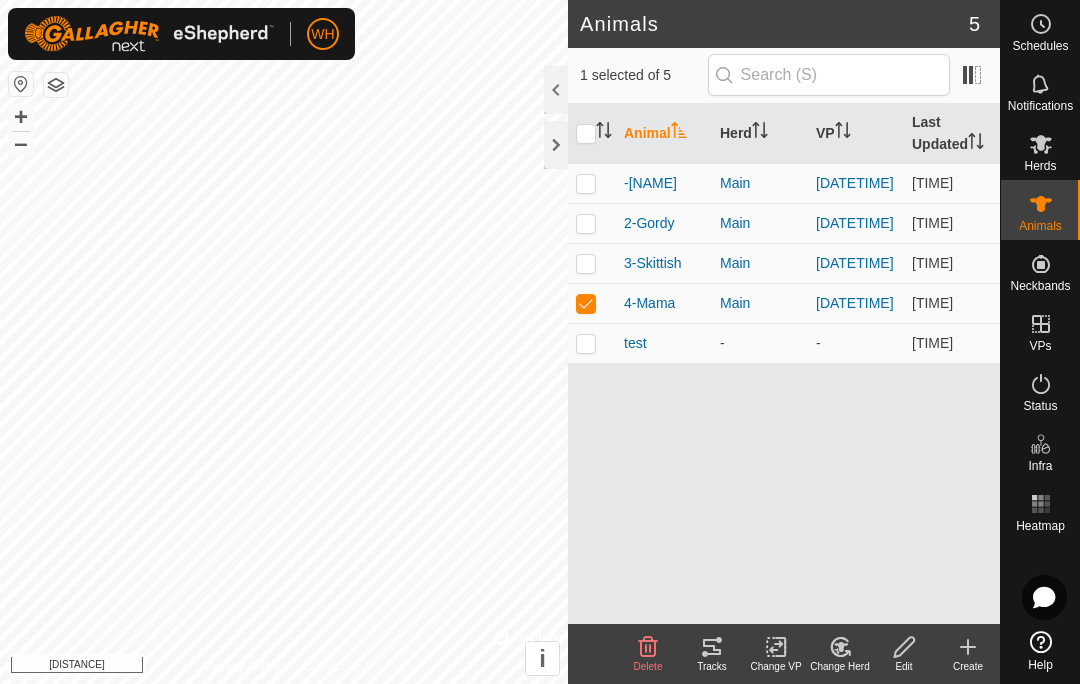 click at bounding box center (592, 303) 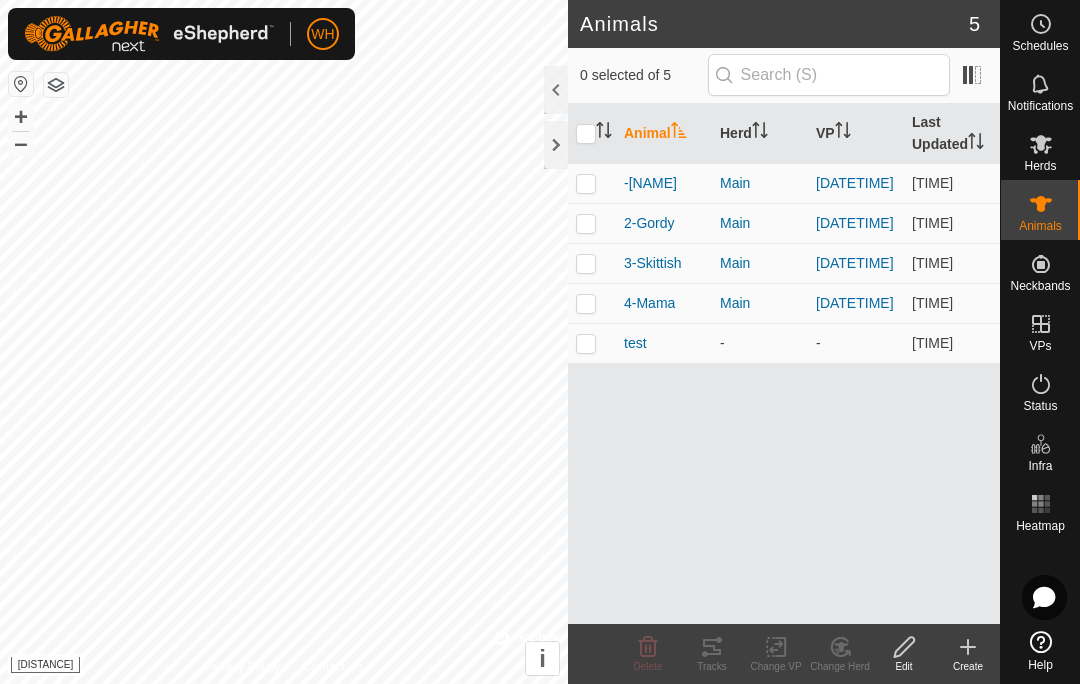 click at bounding box center [586, 303] 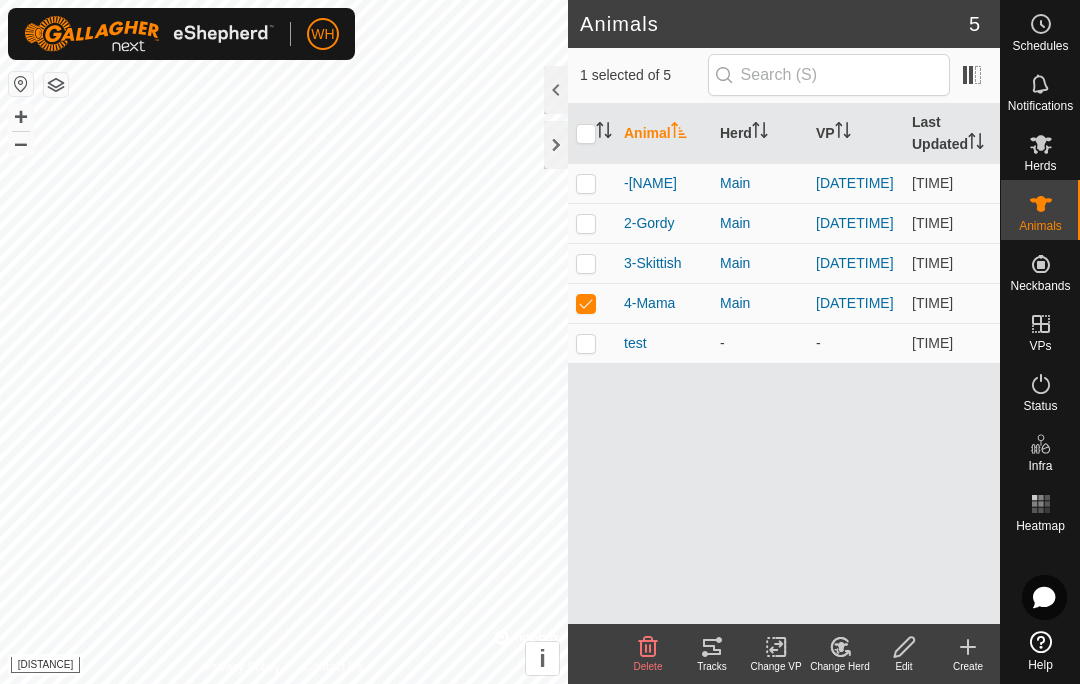 click on "Tracks" 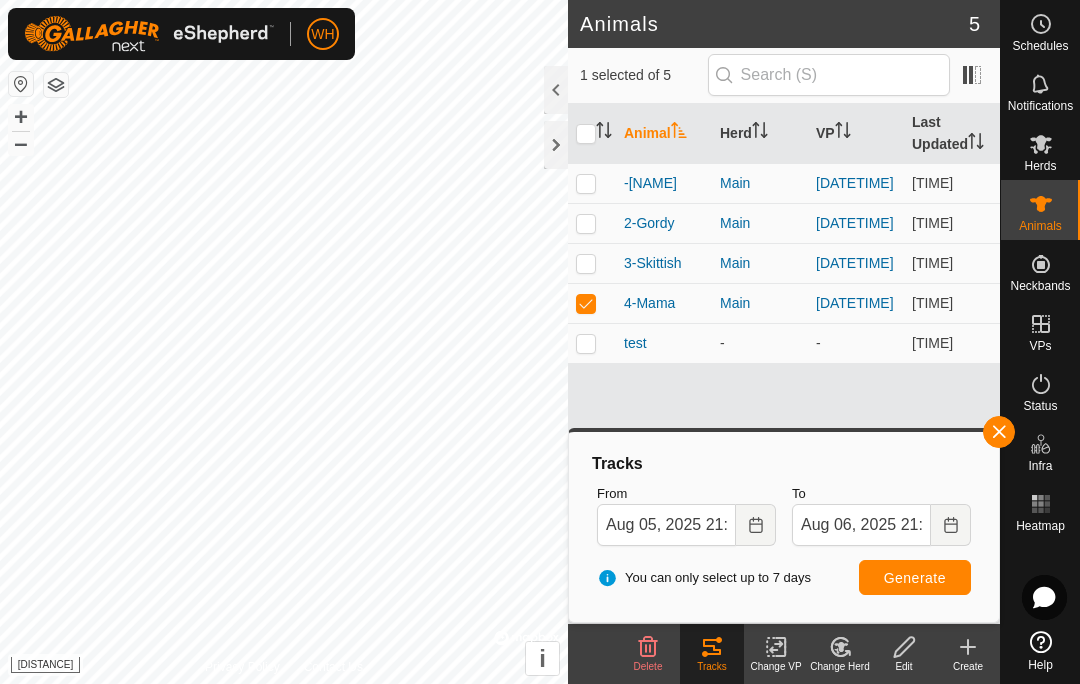 click at bounding box center (999, 432) 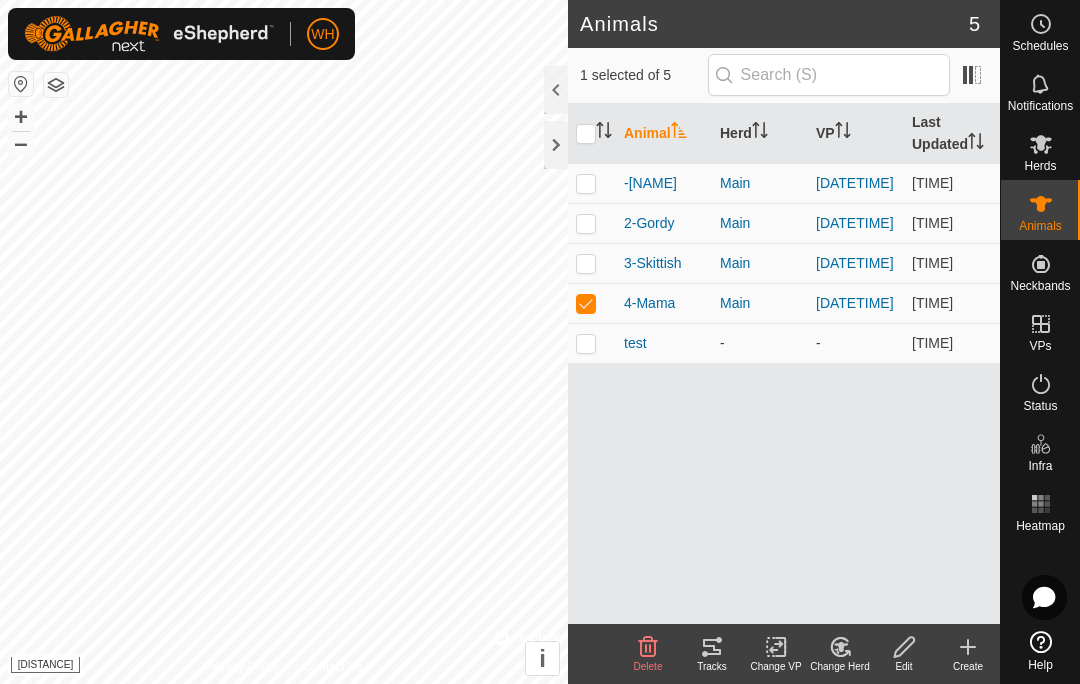 click at bounding box center (586, 303) 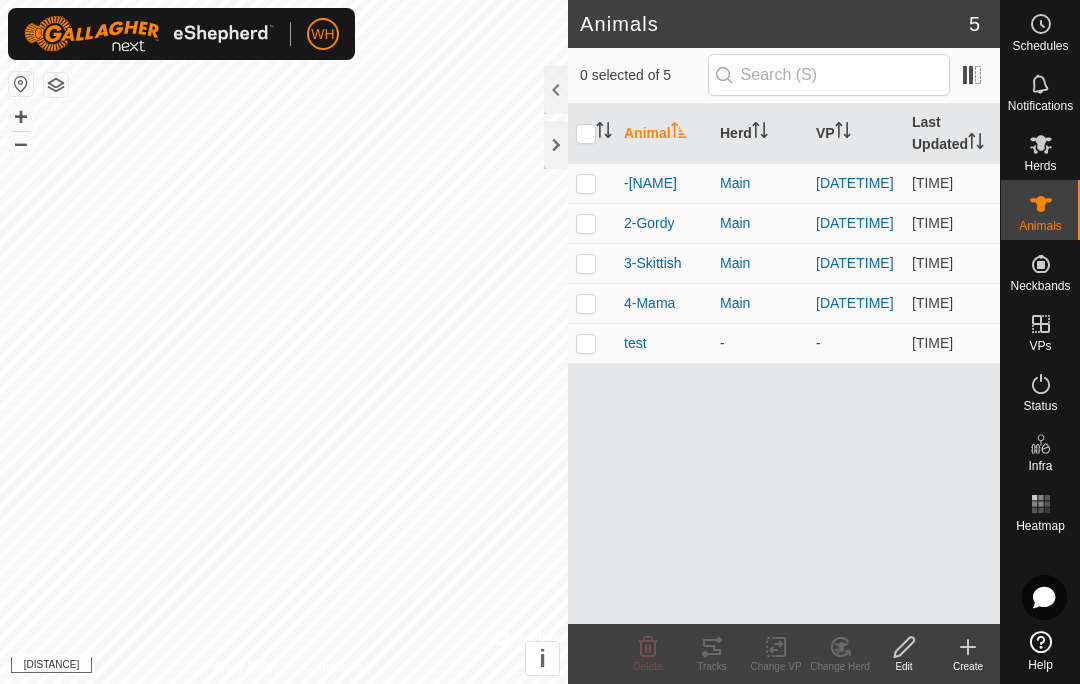 click at bounding box center (586, 183) 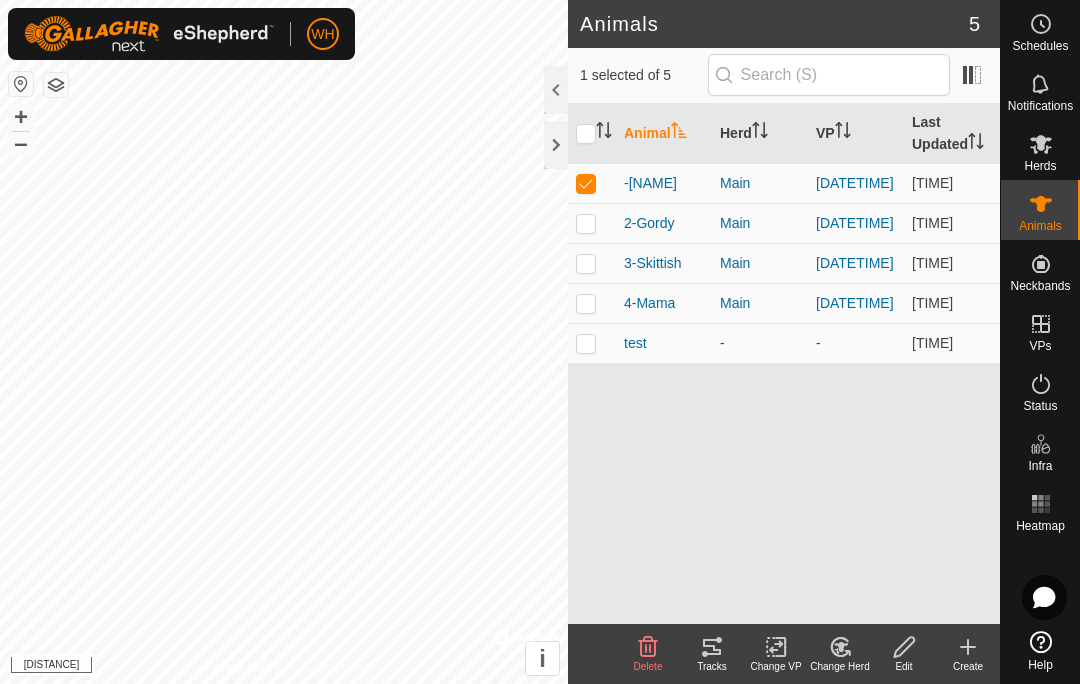 click on "Tracks" 